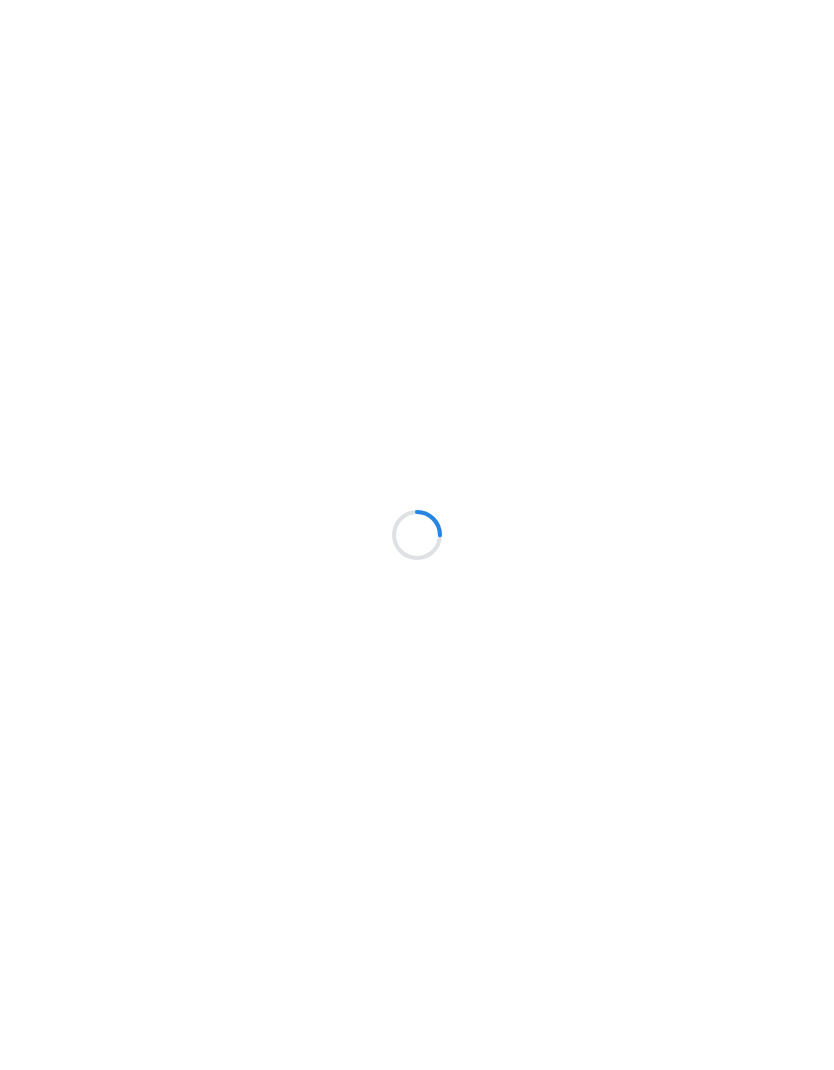 scroll, scrollTop: 0, scrollLeft: 0, axis: both 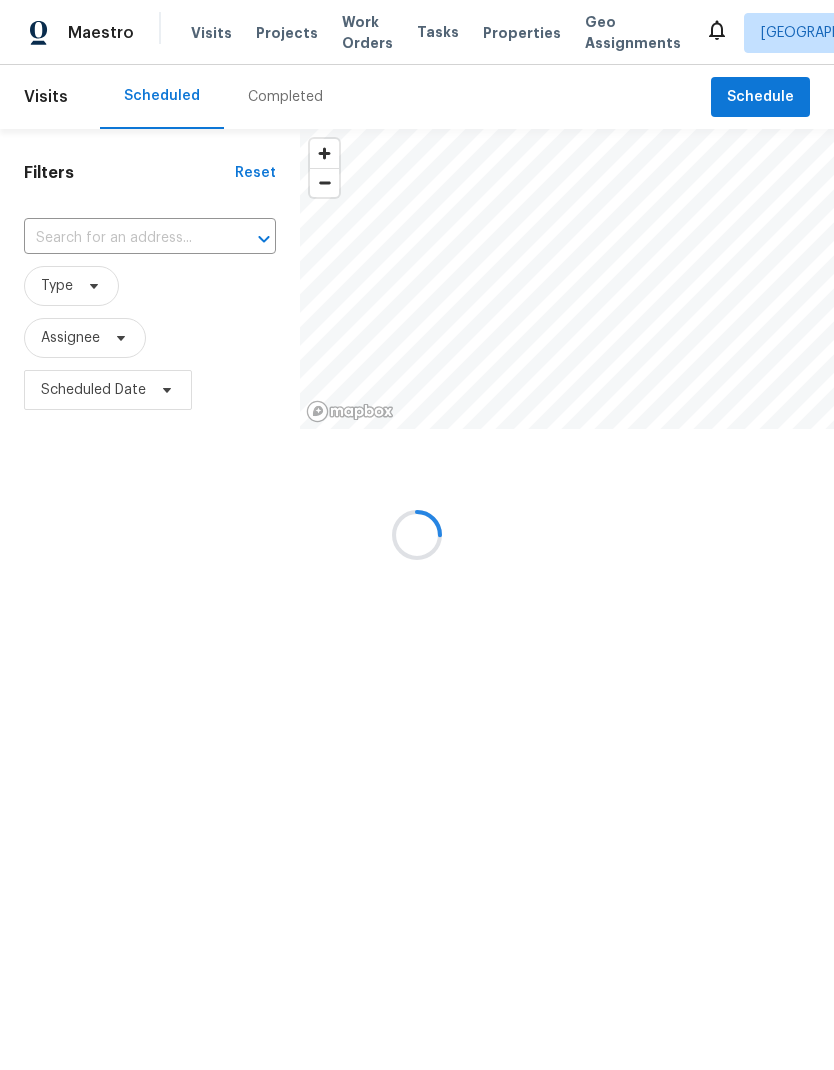 click on "Work Orders" at bounding box center (367, 33) 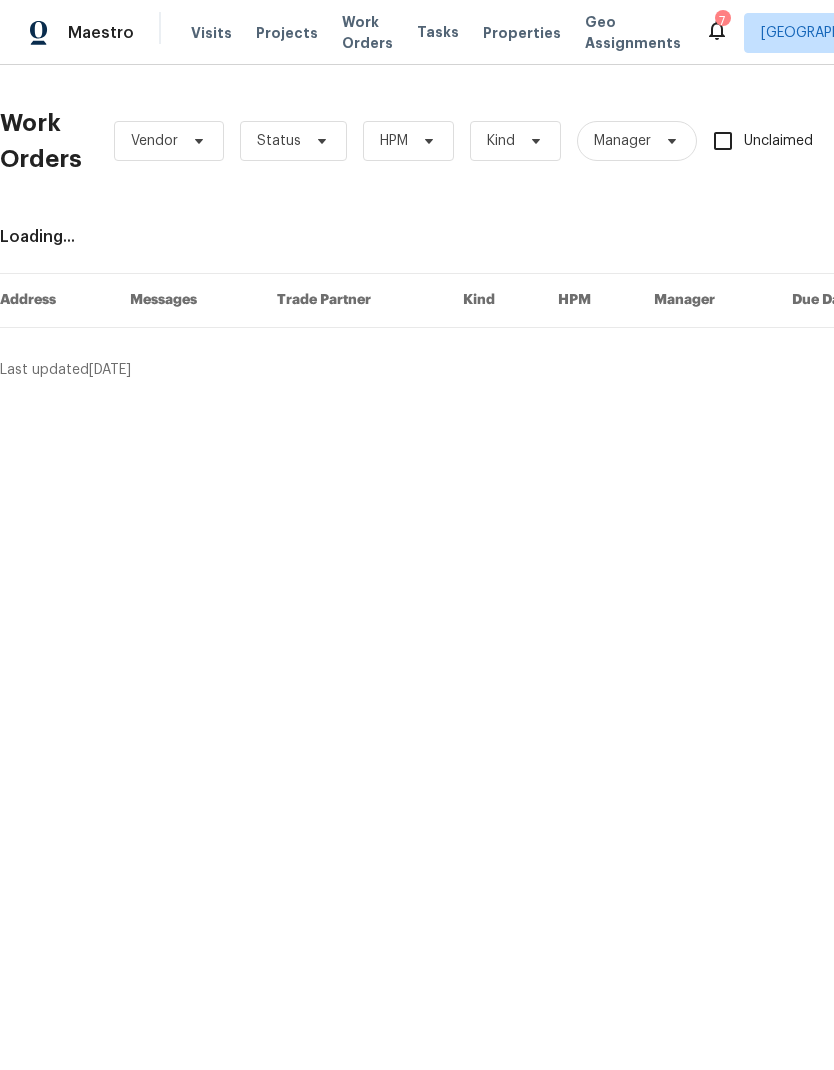click on "Work Orders" at bounding box center (367, 33) 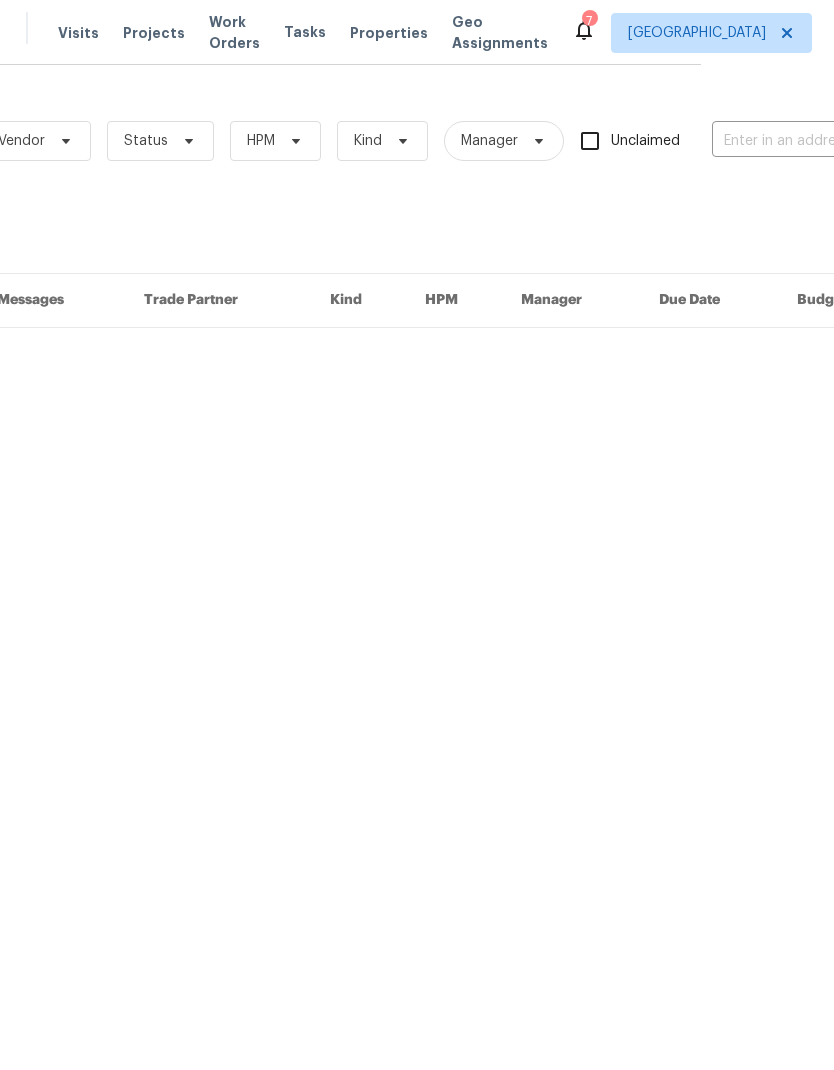 scroll, scrollTop: 0, scrollLeft: 329, axis: horizontal 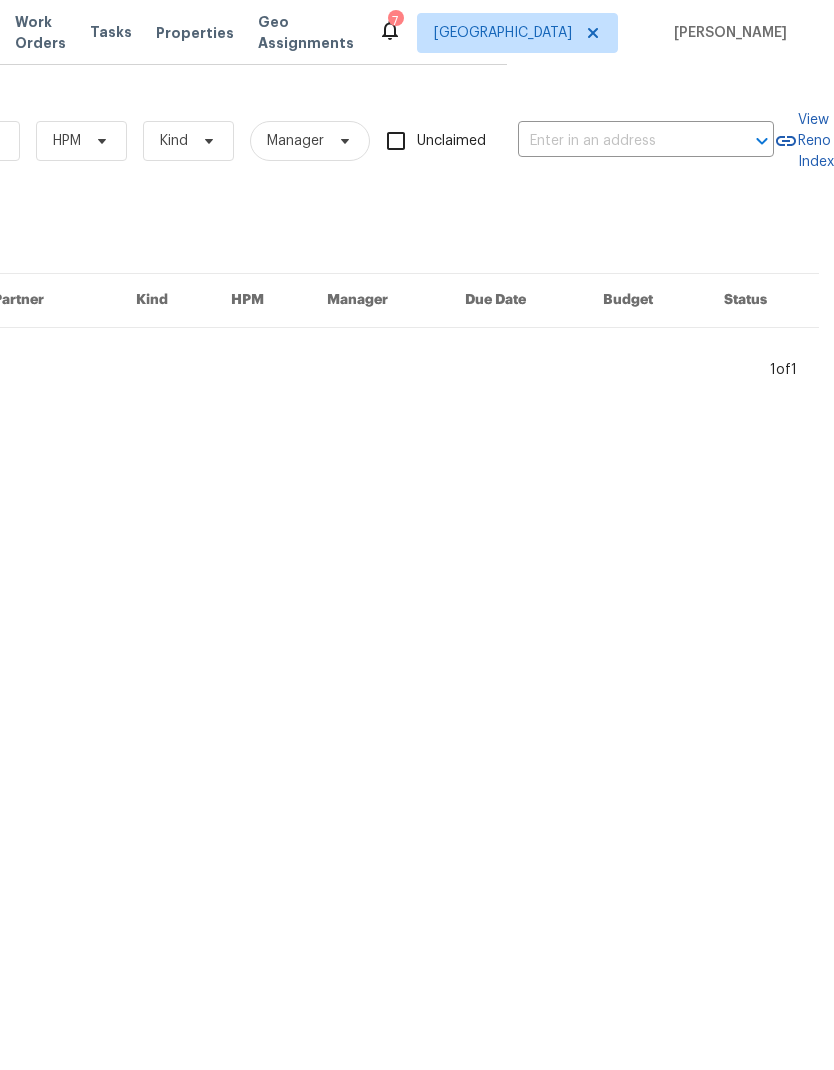 click at bounding box center (618, 141) 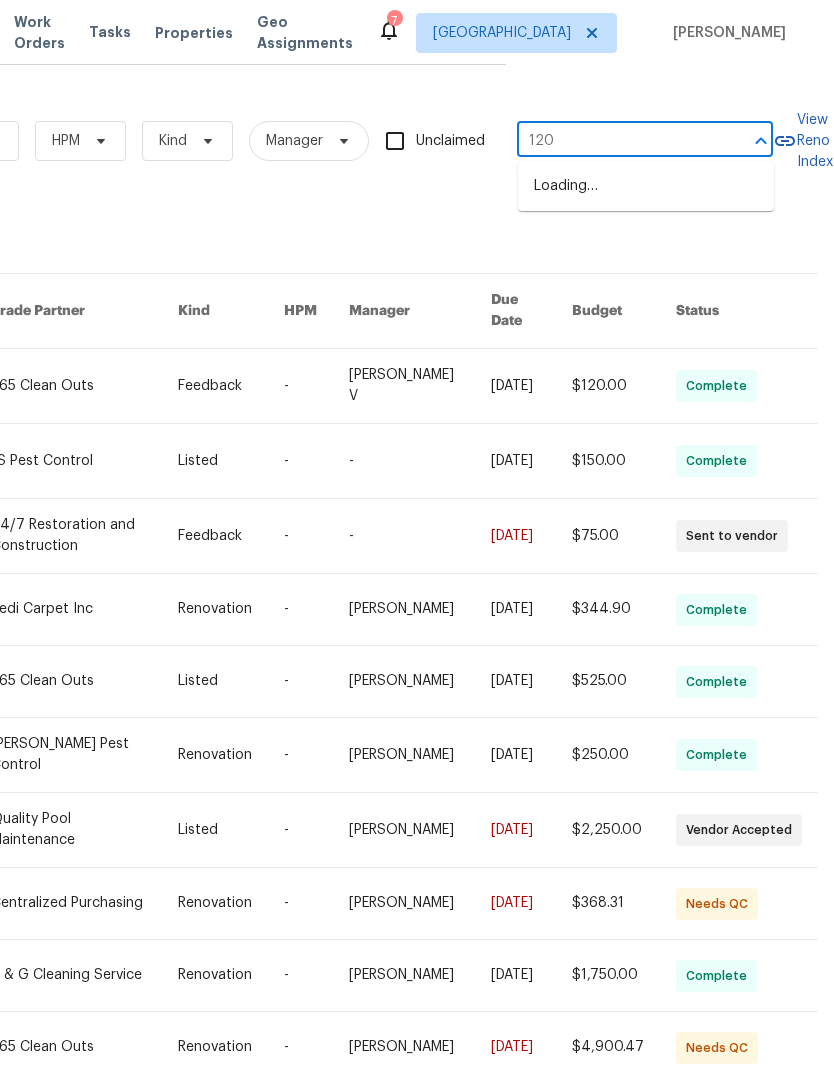 type on "1208" 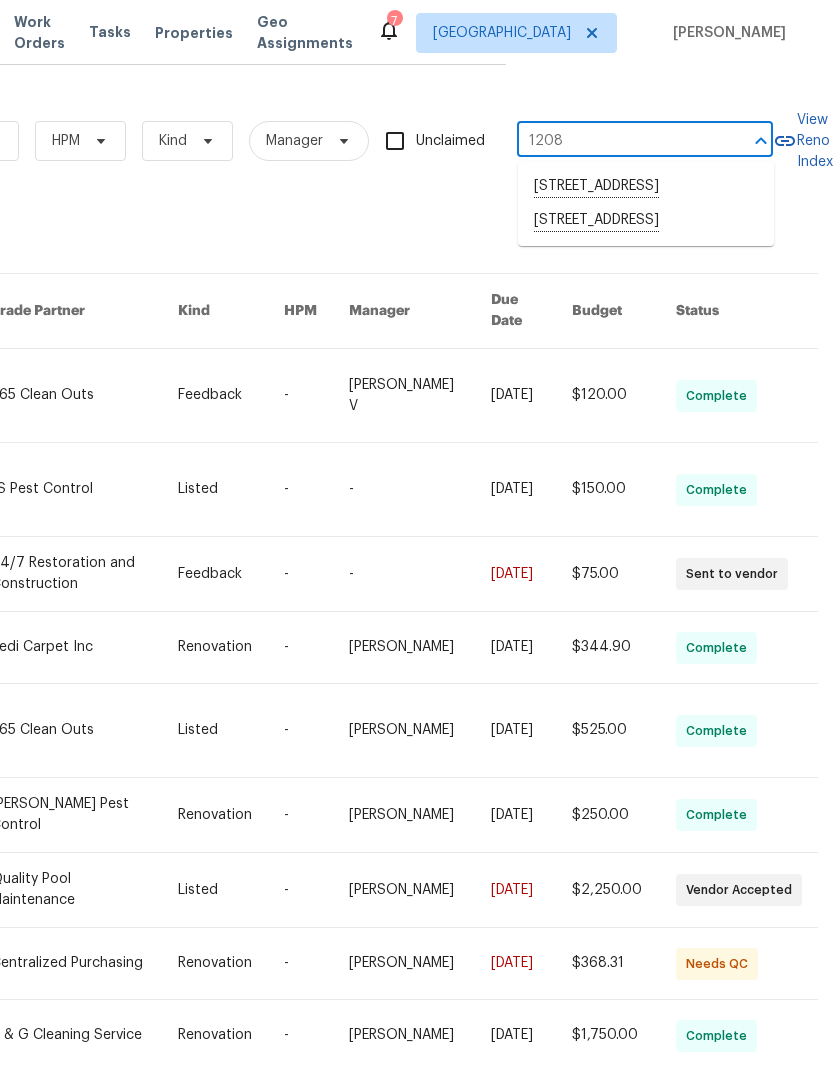 click on "[STREET_ADDRESS]" at bounding box center (646, 221) 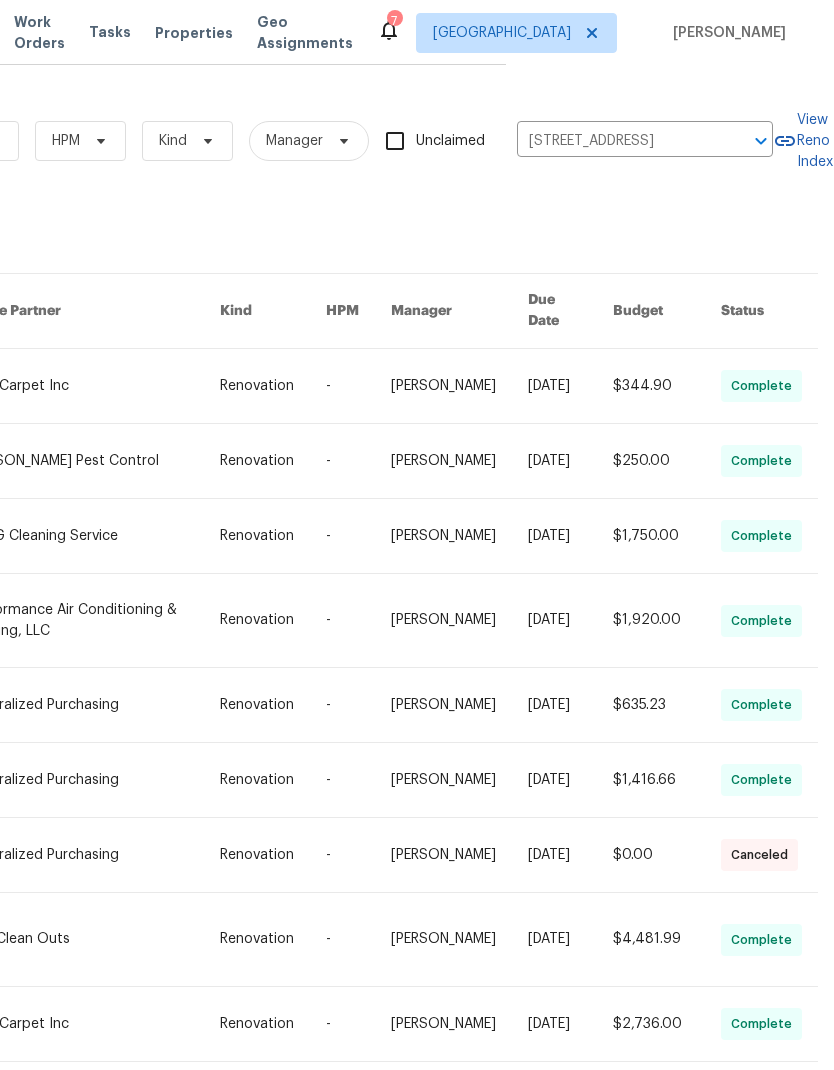 click at bounding box center (93, 386) 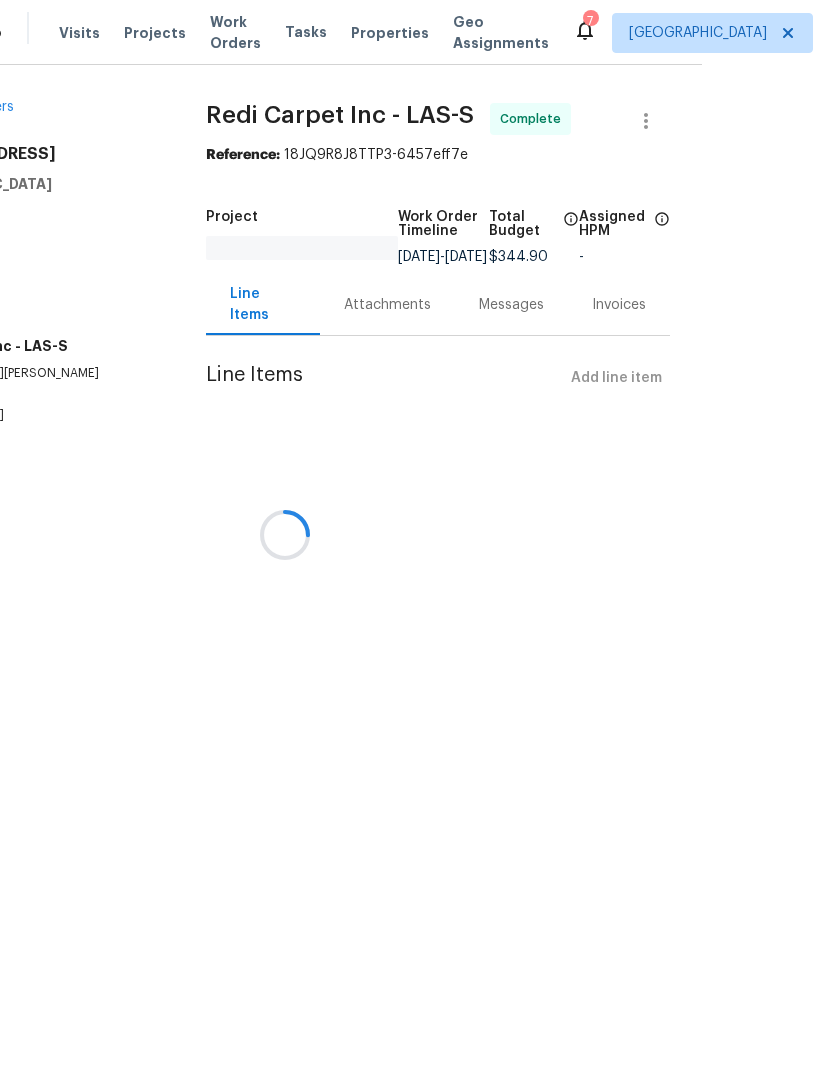 scroll, scrollTop: 0, scrollLeft: 88, axis: horizontal 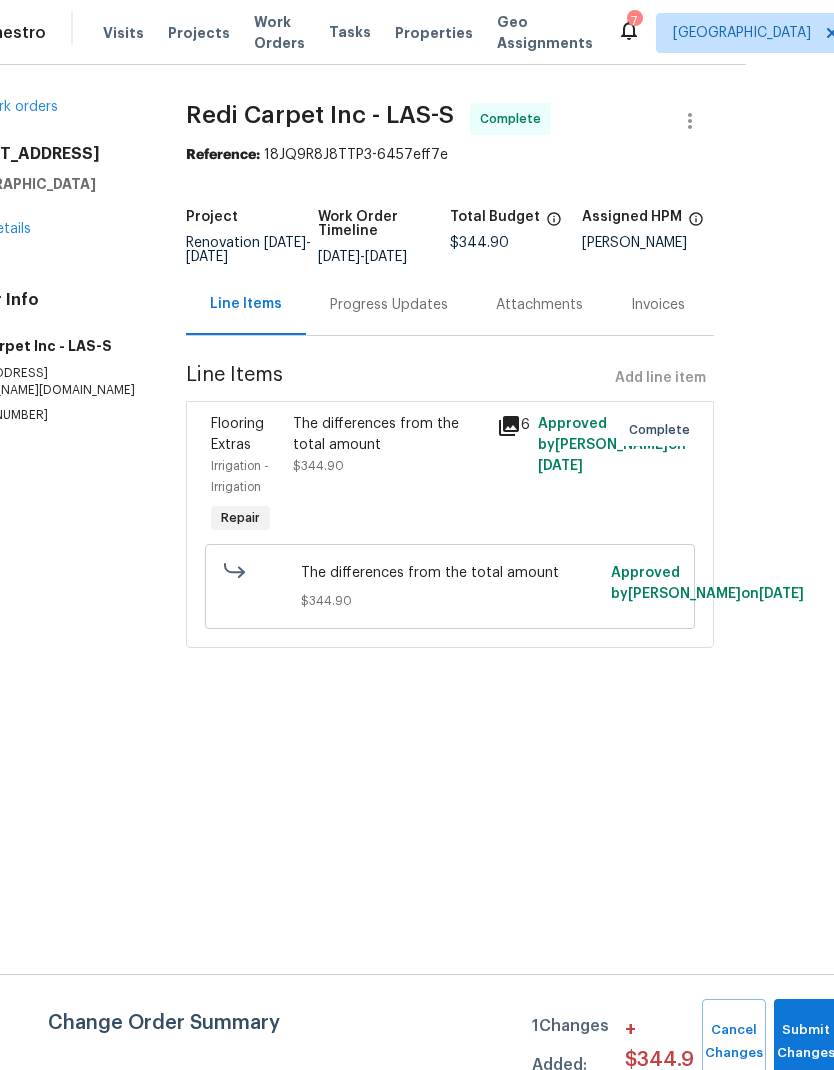 click on "All work orders [STREET_ADDRESS] Home details Vendor Info Redi Carpet Inc - LAS-S [EMAIL_ADDRESS][PERSON_NAME][DOMAIN_NAME] [PHONE_NUMBER]" at bounding box center [41, 260] 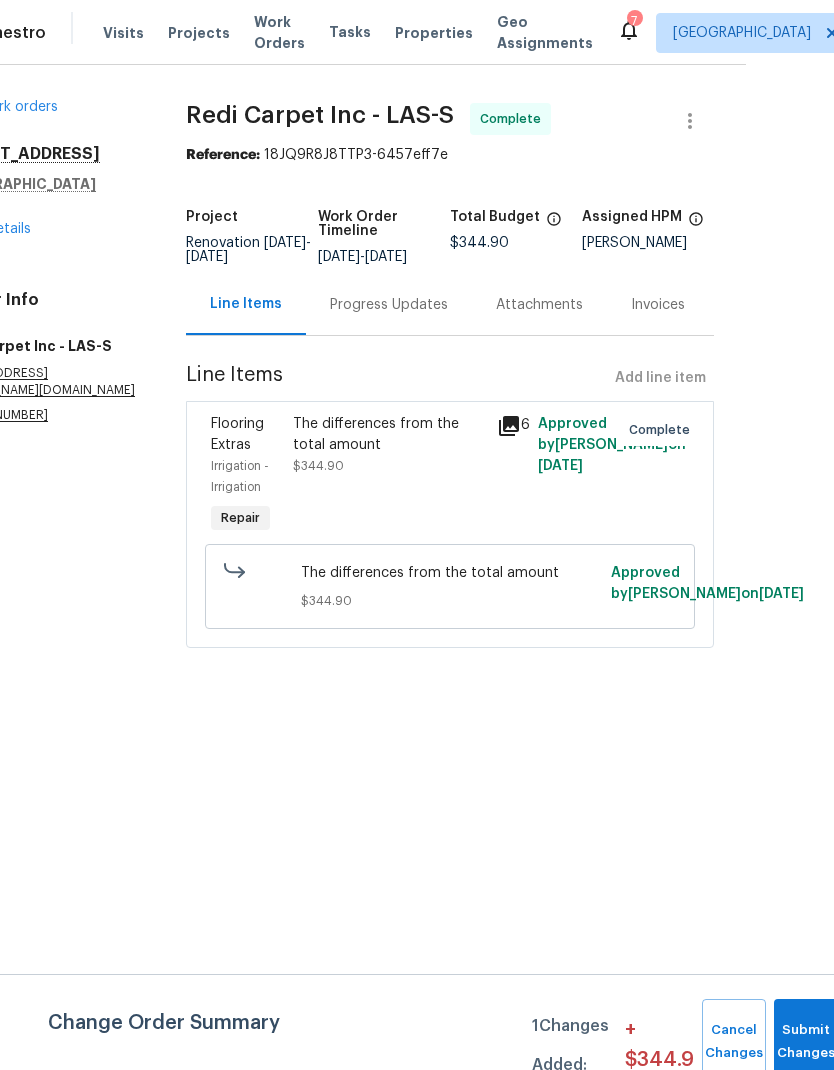 click on "Home details" at bounding box center (-13, 229) 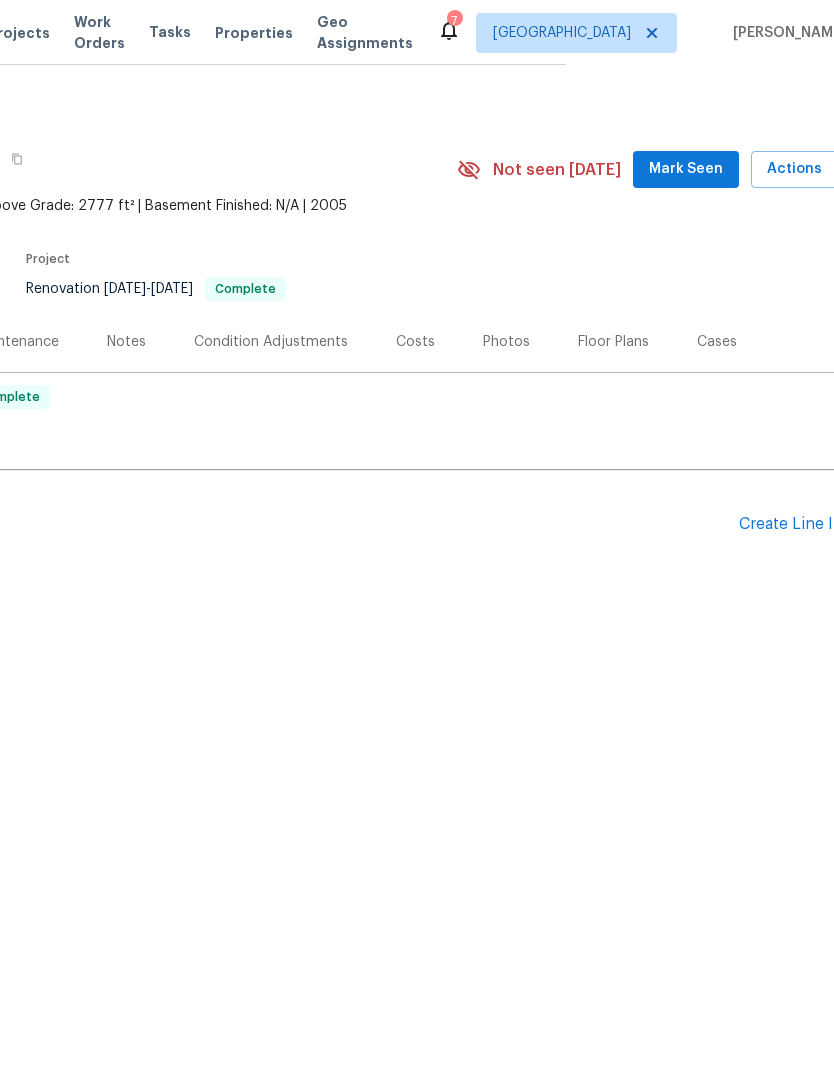scroll, scrollTop: 0, scrollLeft: 296, axis: horizontal 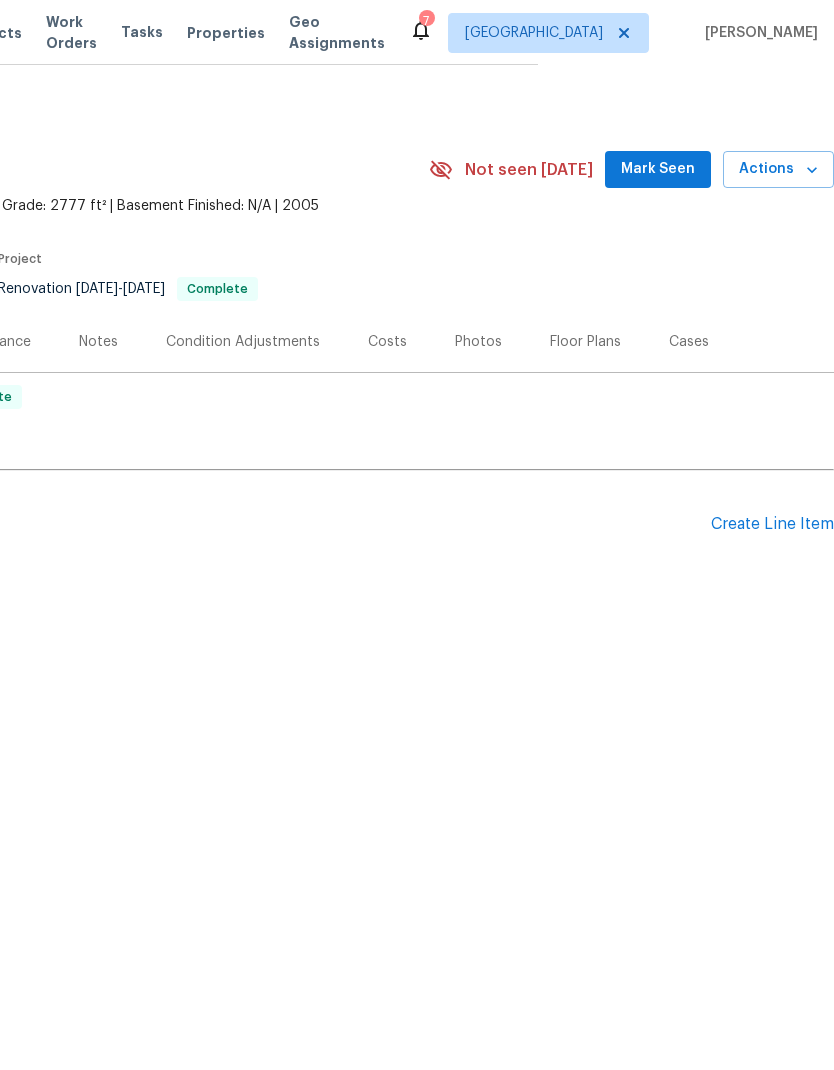 click on "Create Line Item" at bounding box center (772, 524) 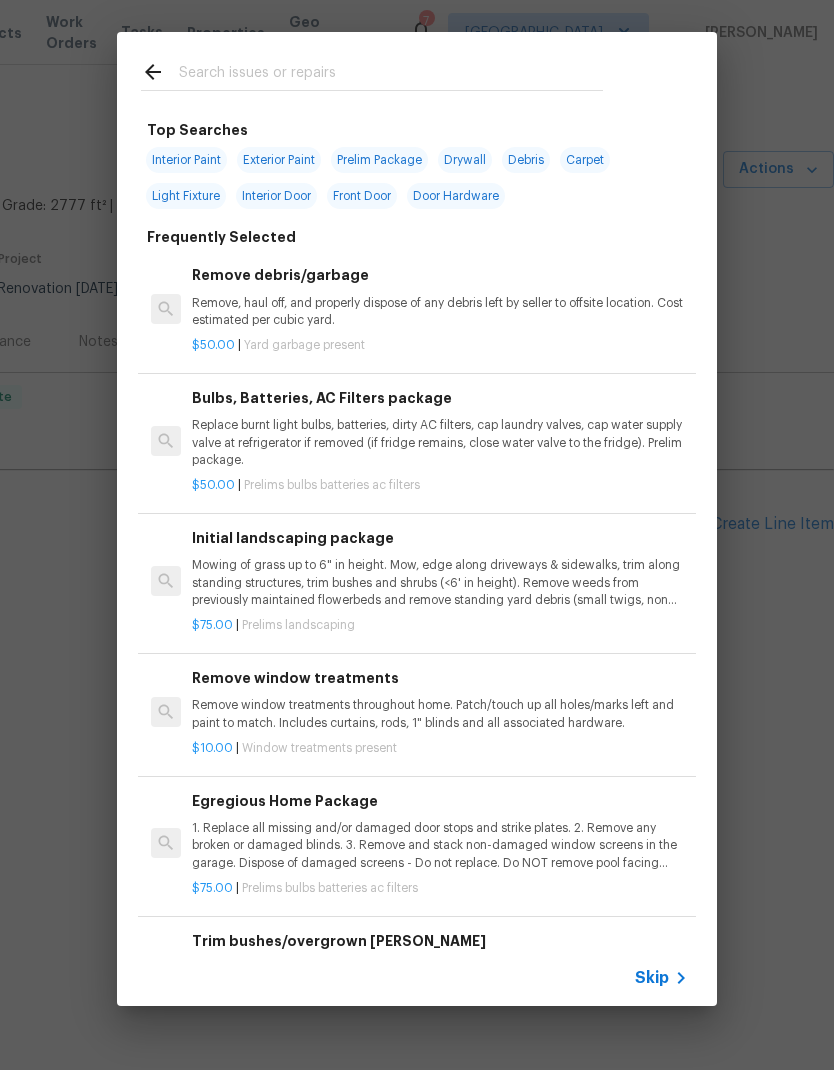 click at bounding box center [391, 75] 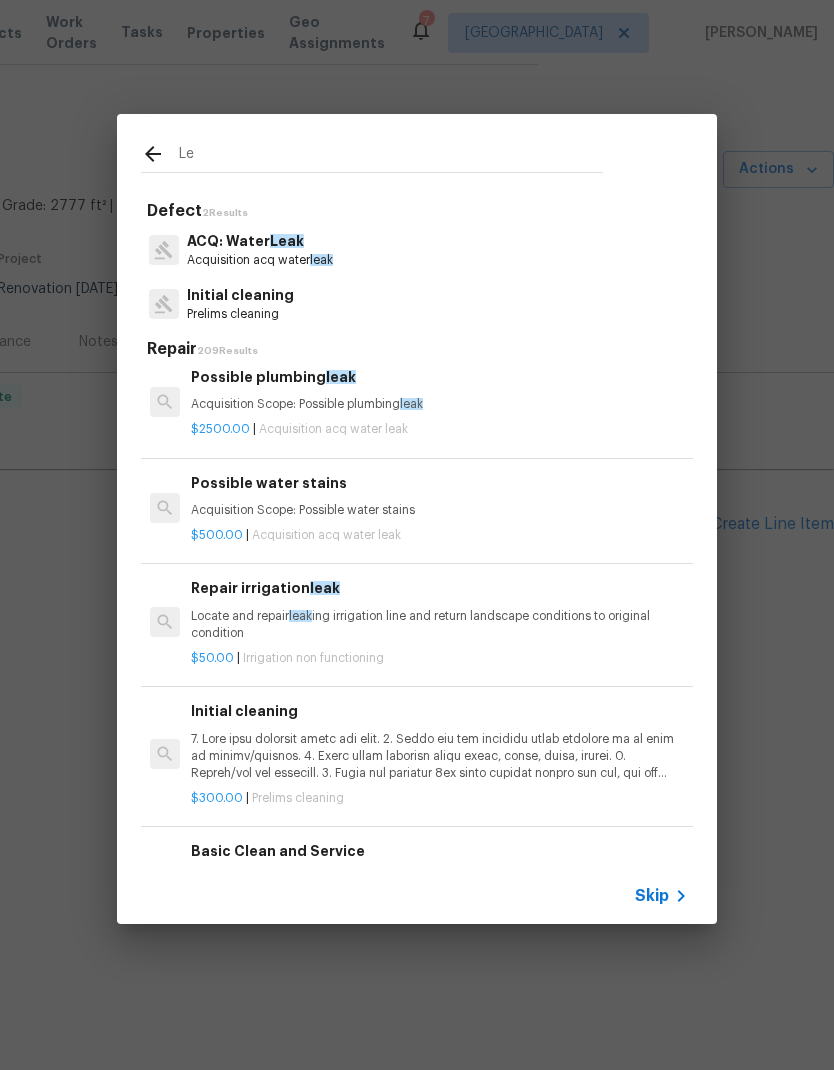 scroll, scrollTop: 119, scrollLeft: 1, axis: both 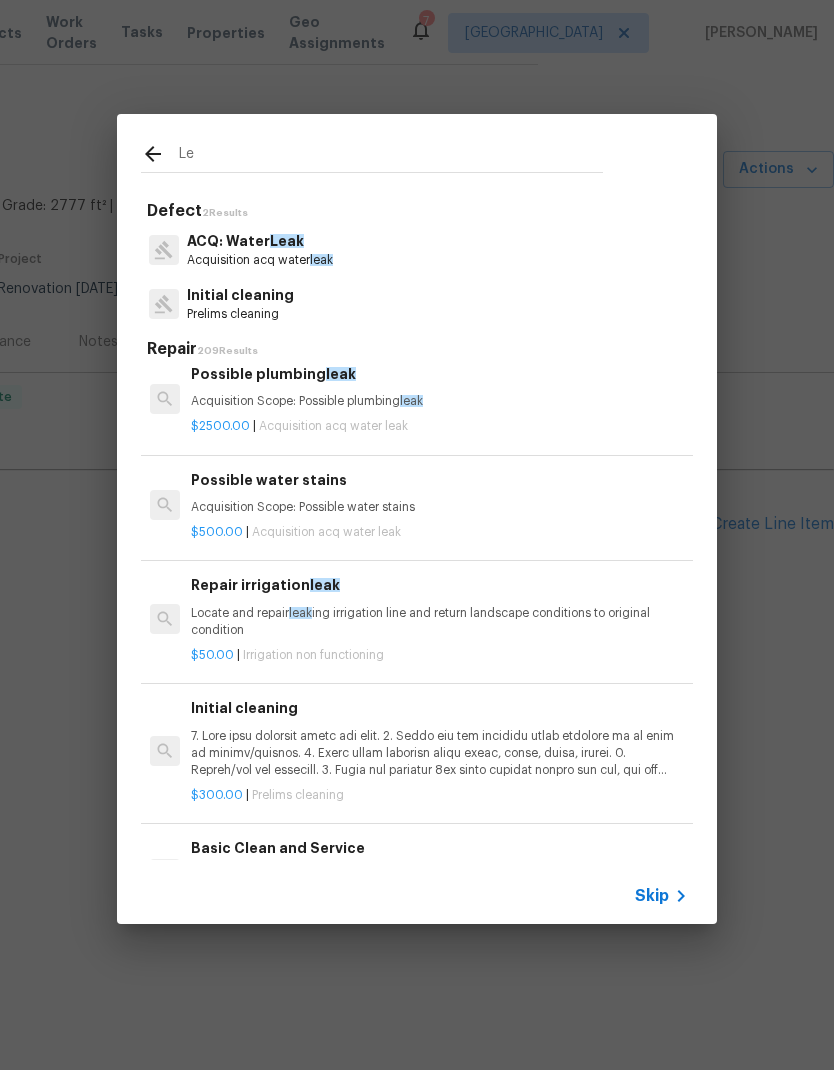 type on "L" 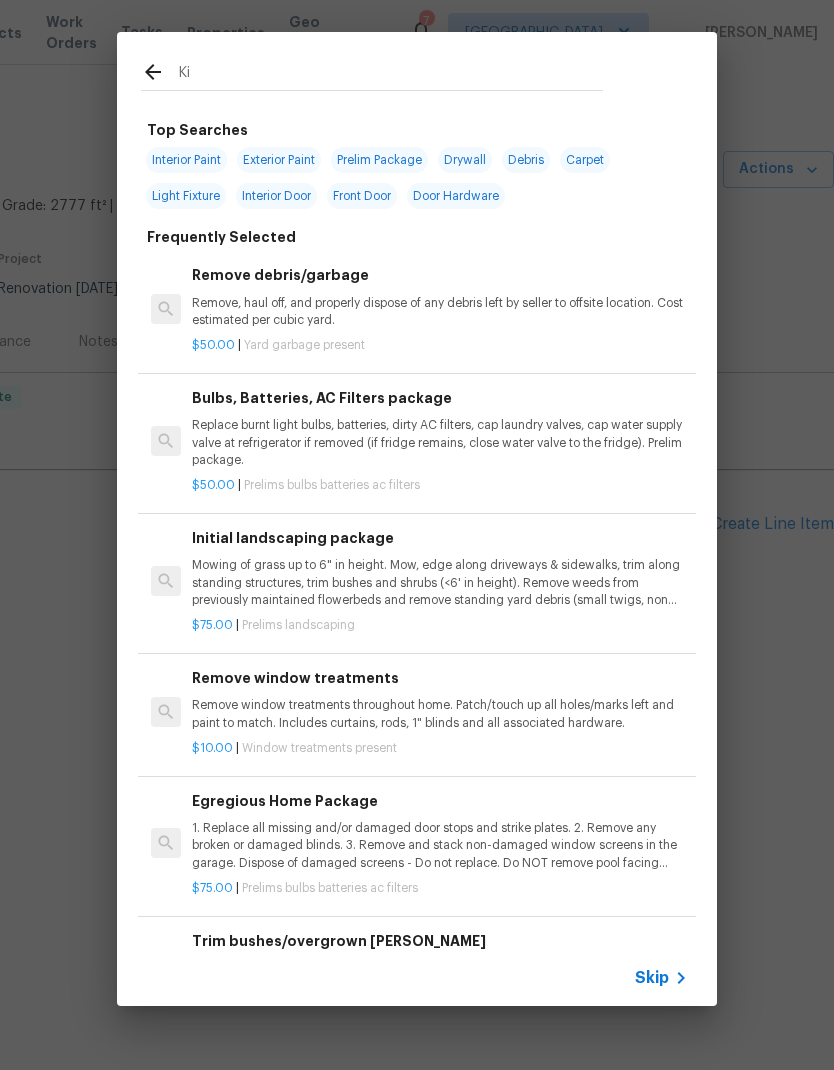 type on "Kit" 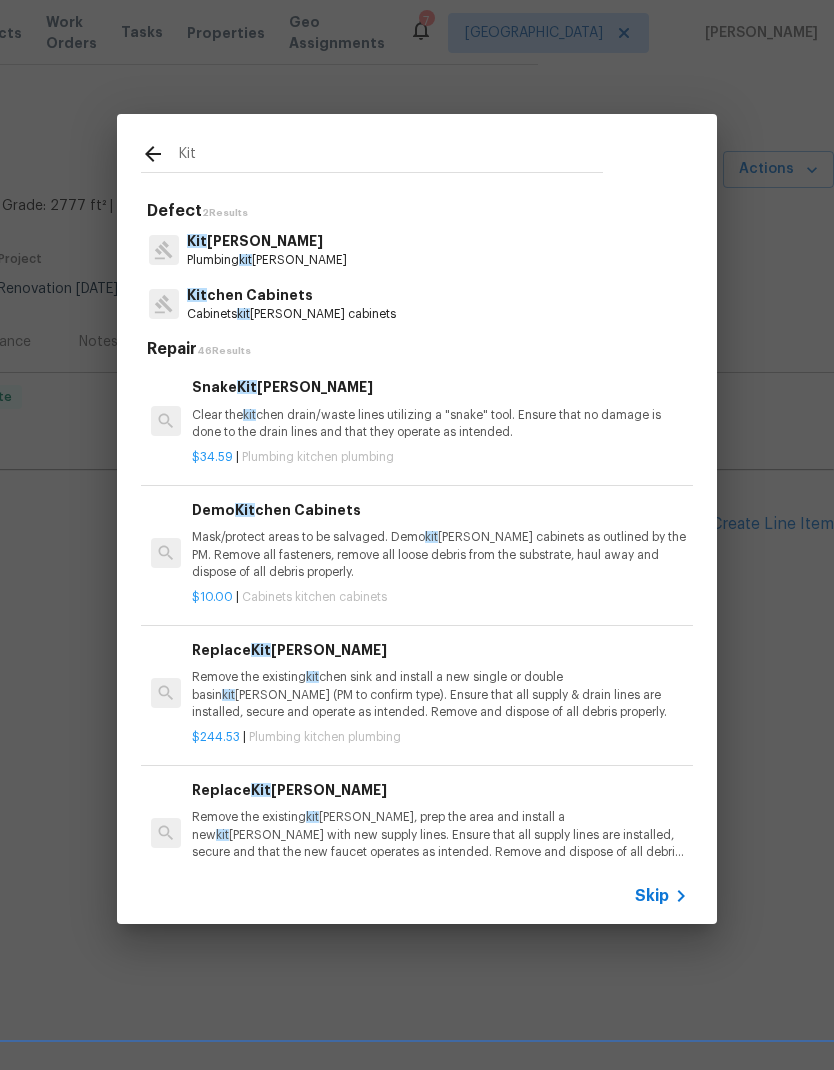 click on "Plumbing  kit chen plumbing" at bounding box center (267, 260) 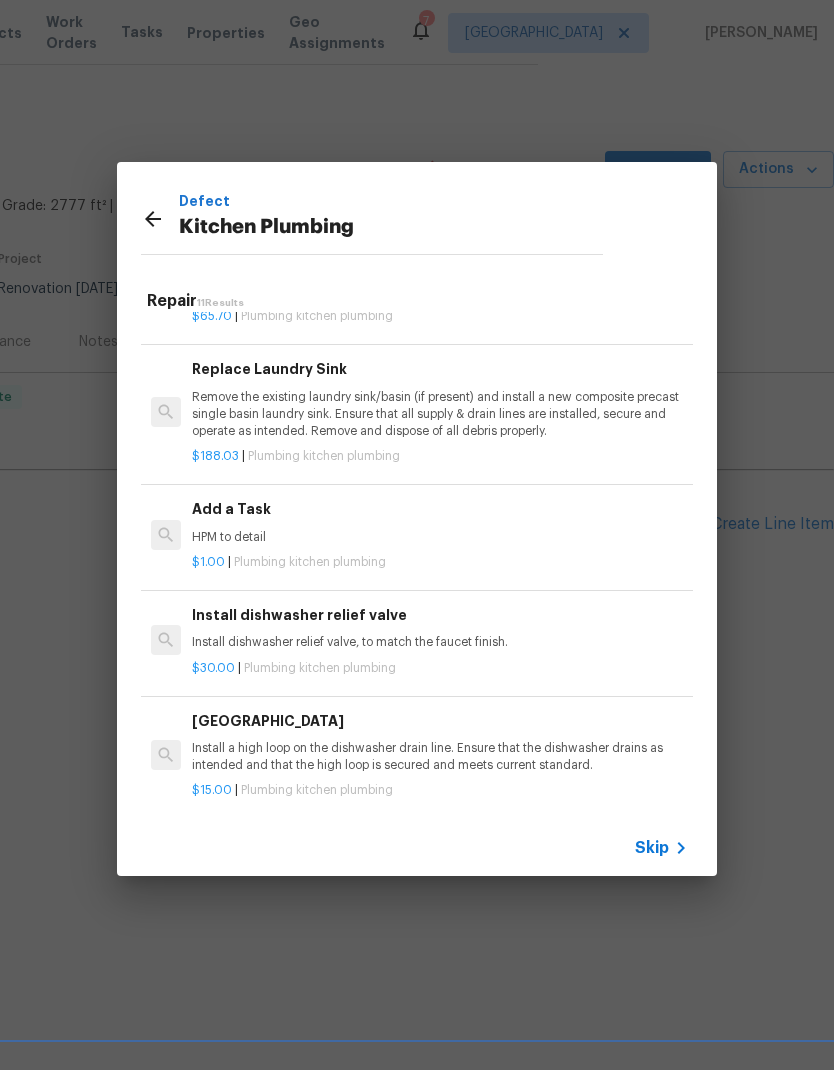scroll, scrollTop: 793, scrollLeft: 0, axis: vertical 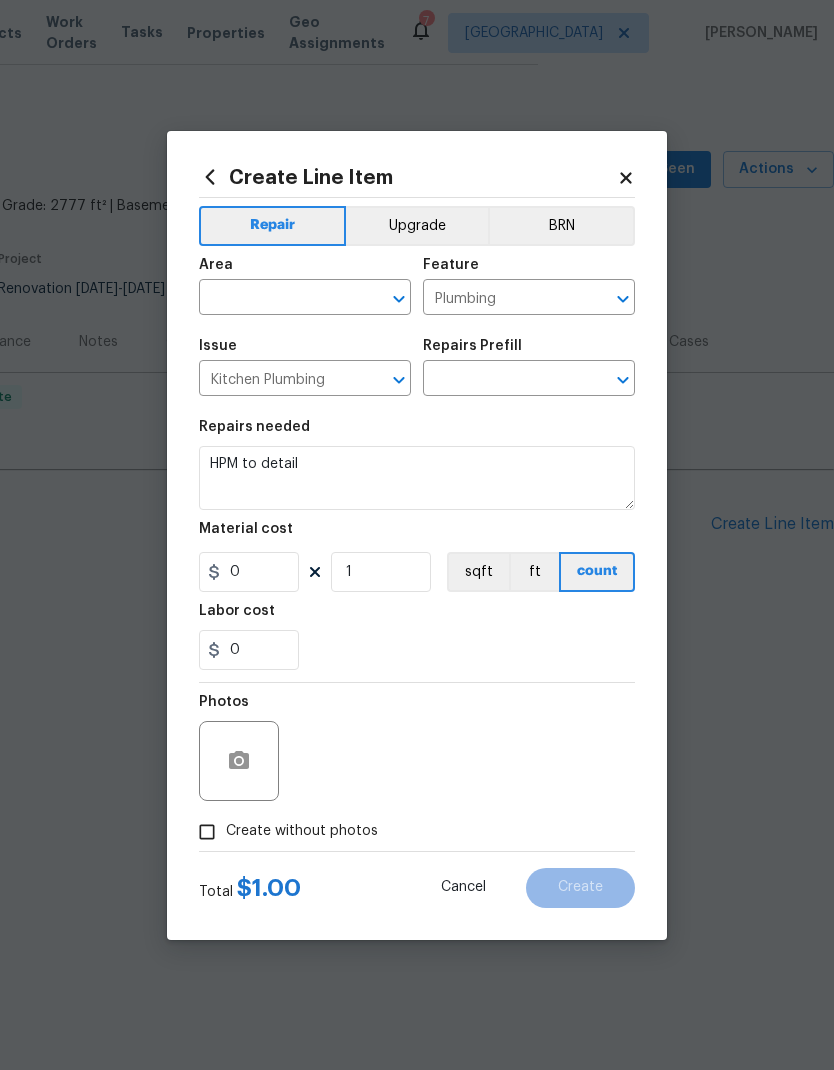 type on "Add a Task $1.00" 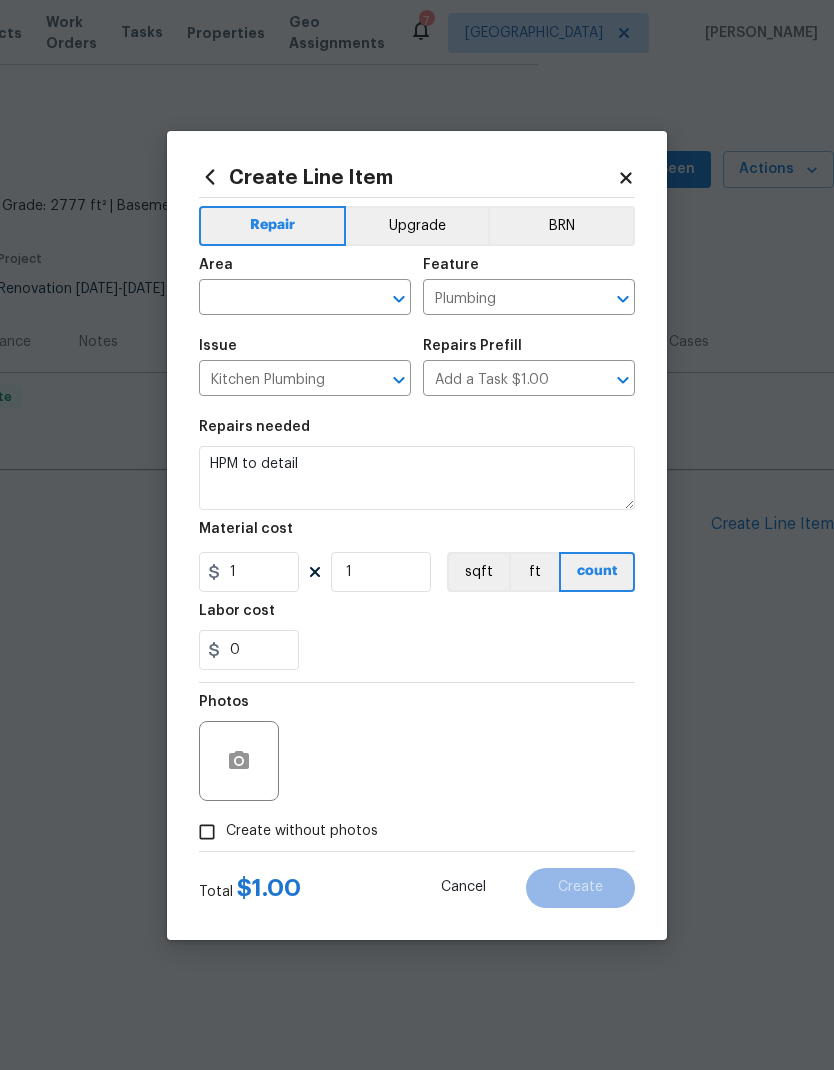 click at bounding box center [277, 299] 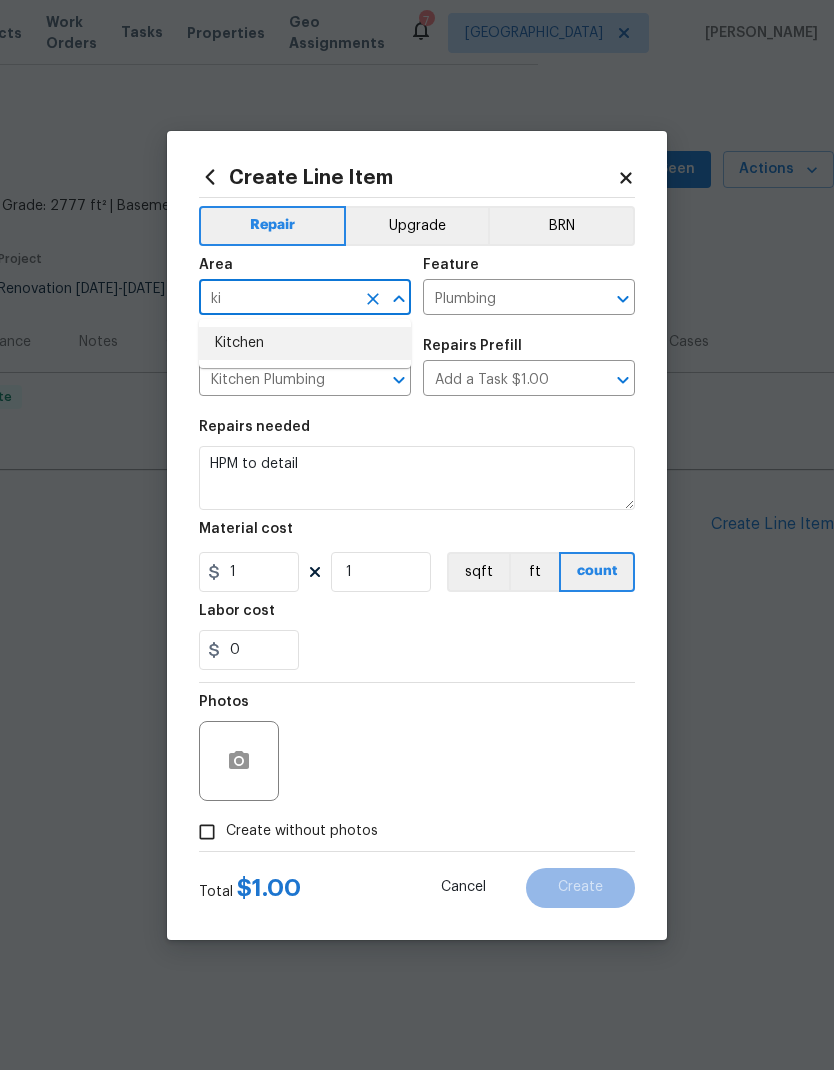 click on "Kitchen" at bounding box center (305, 343) 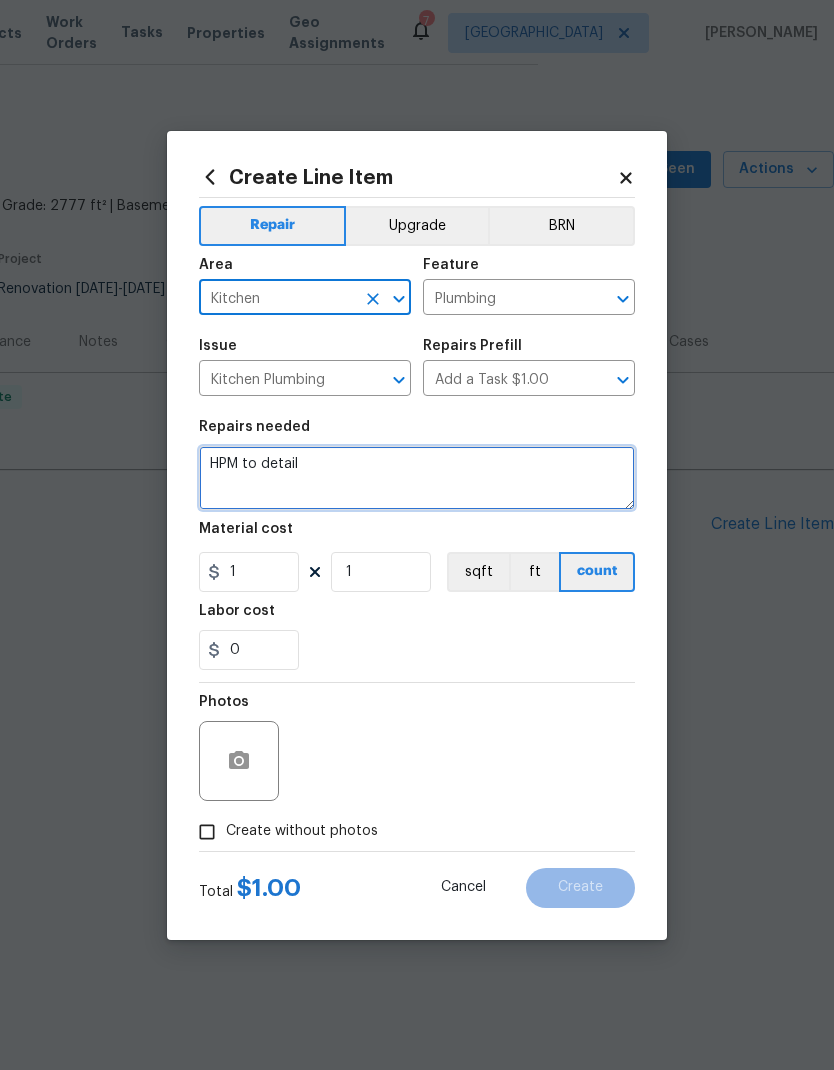 click on "HPM to detail" at bounding box center [417, 478] 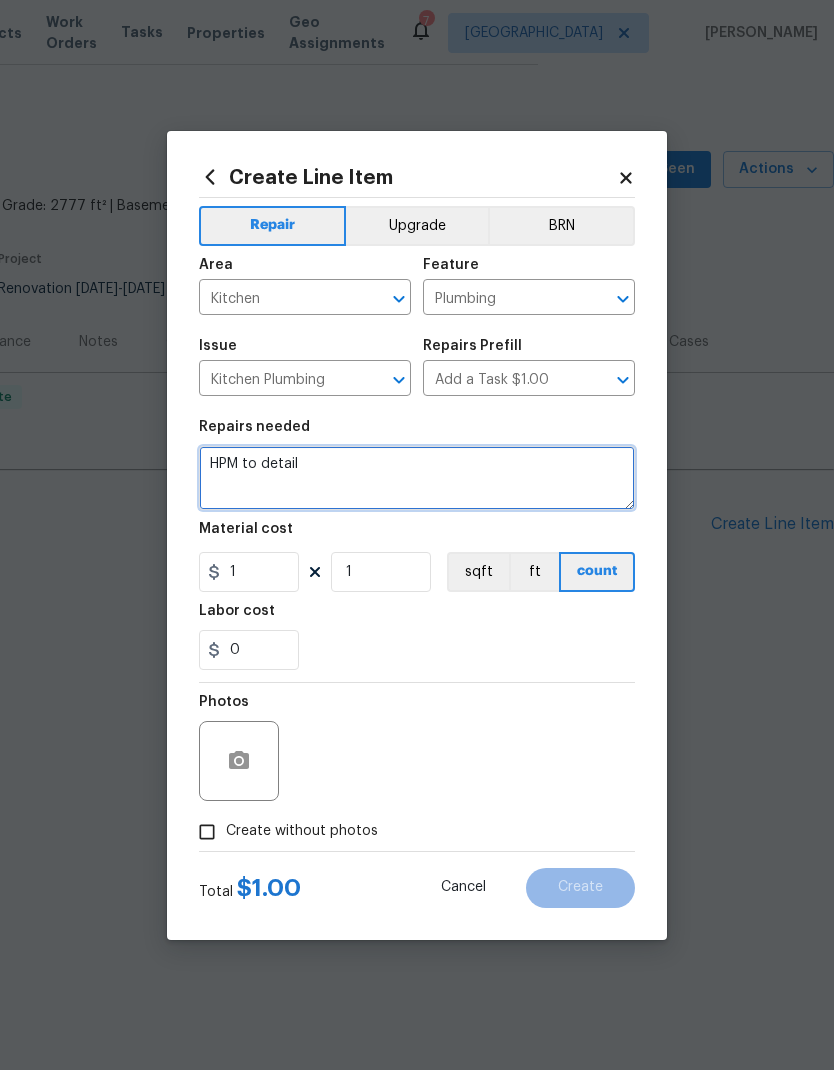 click on "HPM to detail" at bounding box center [417, 478] 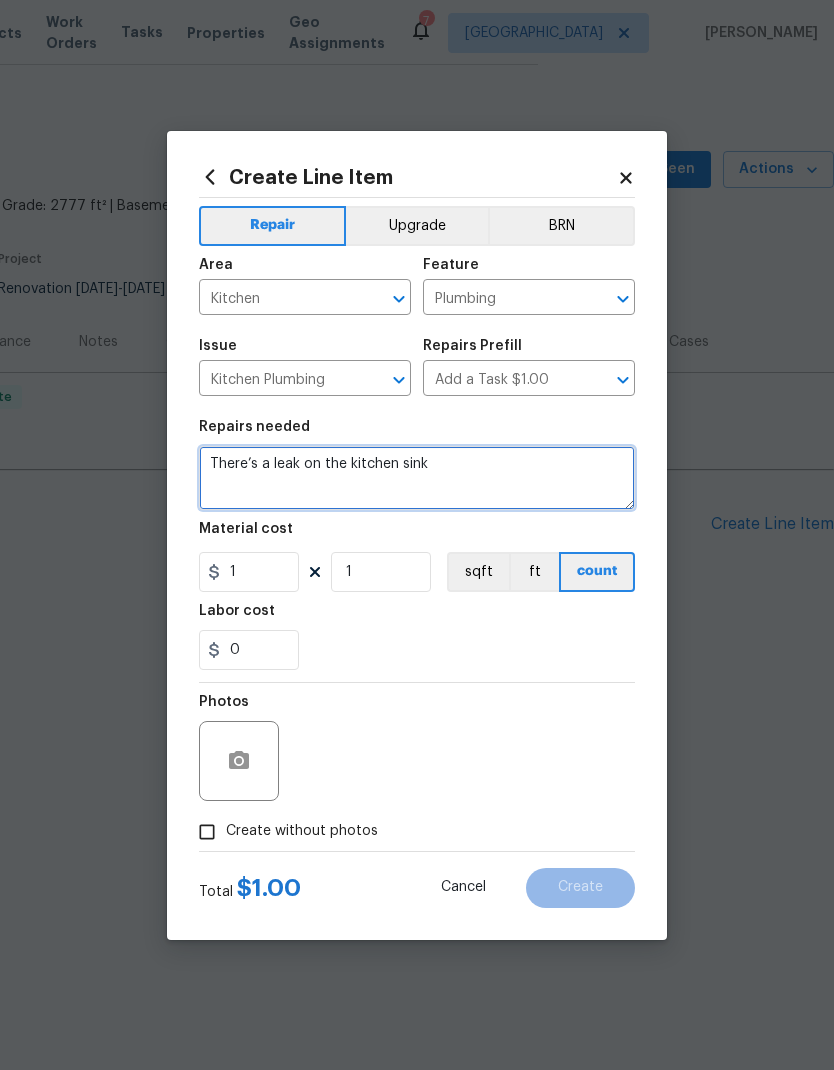 type on "There’s a leak on the kitchen sink" 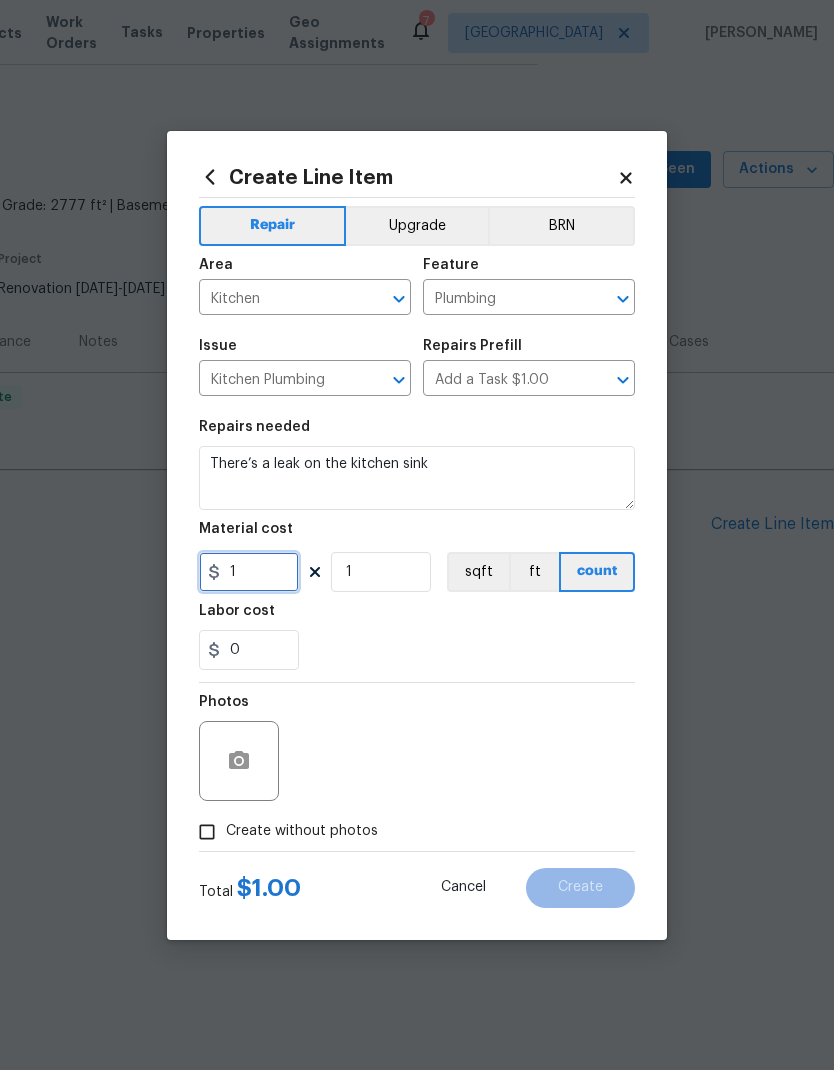 click on "1" at bounding box center [249, 572] 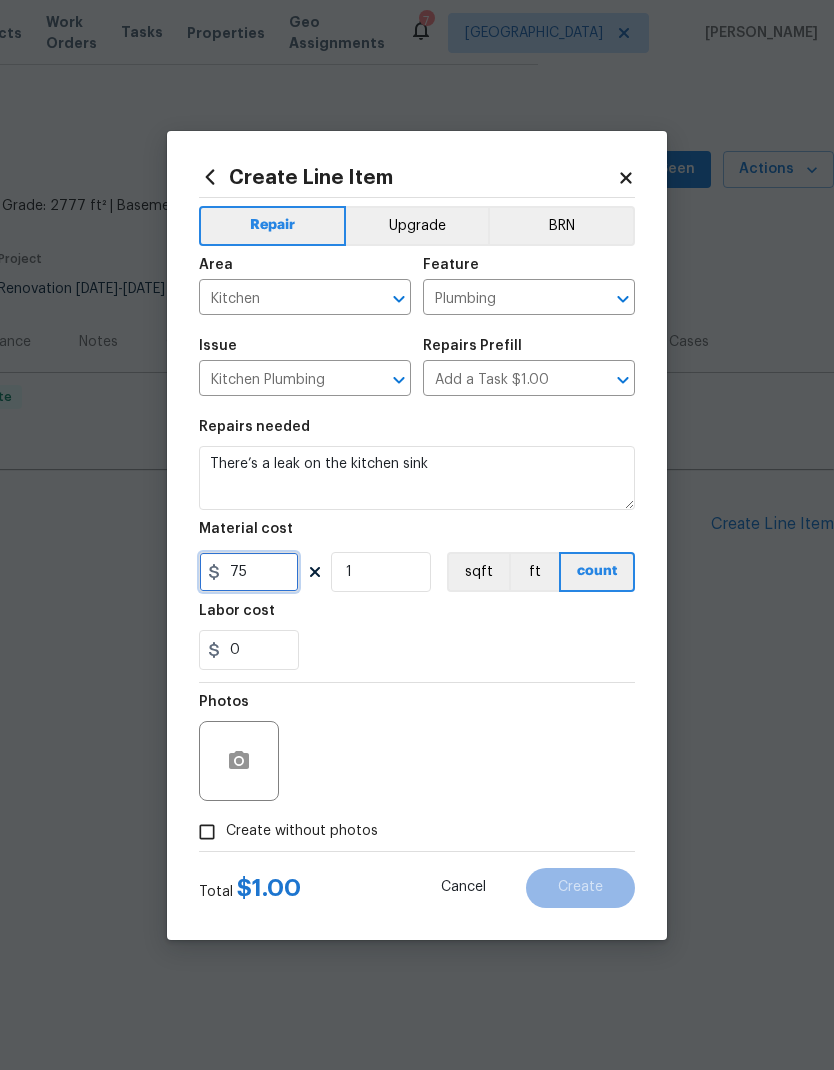 type on "75" 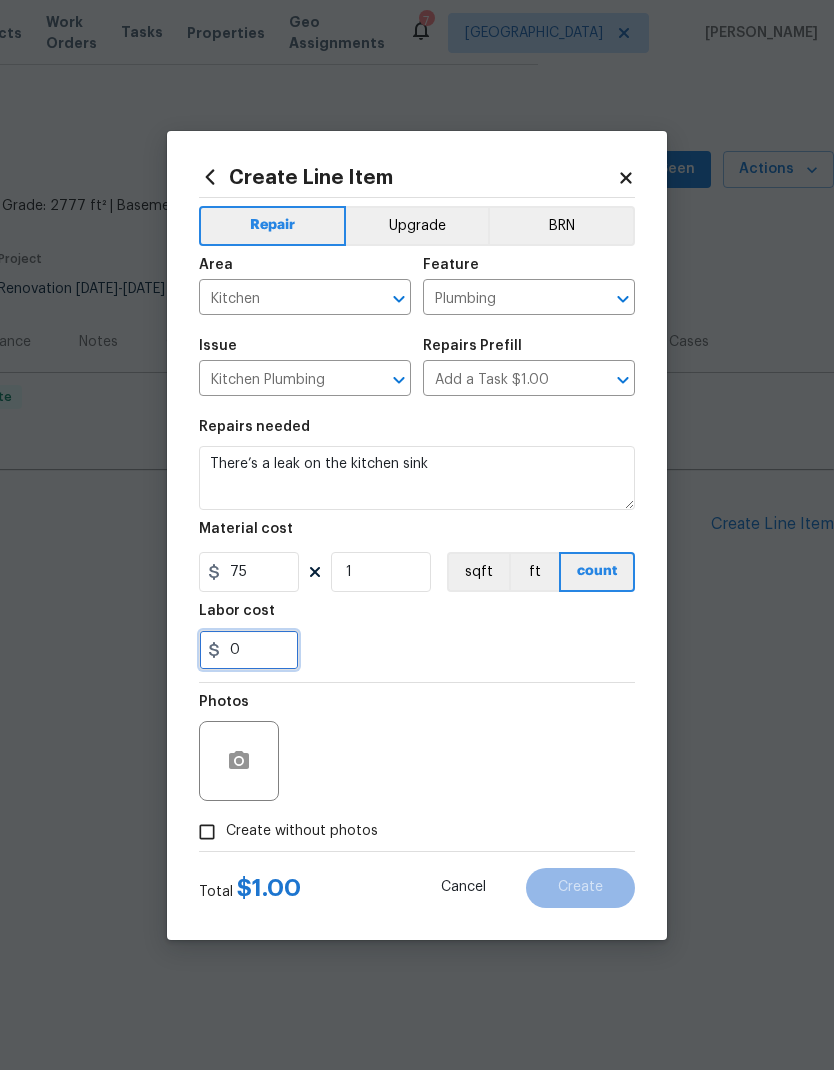 click on "0" at bounding box center [249, 650] 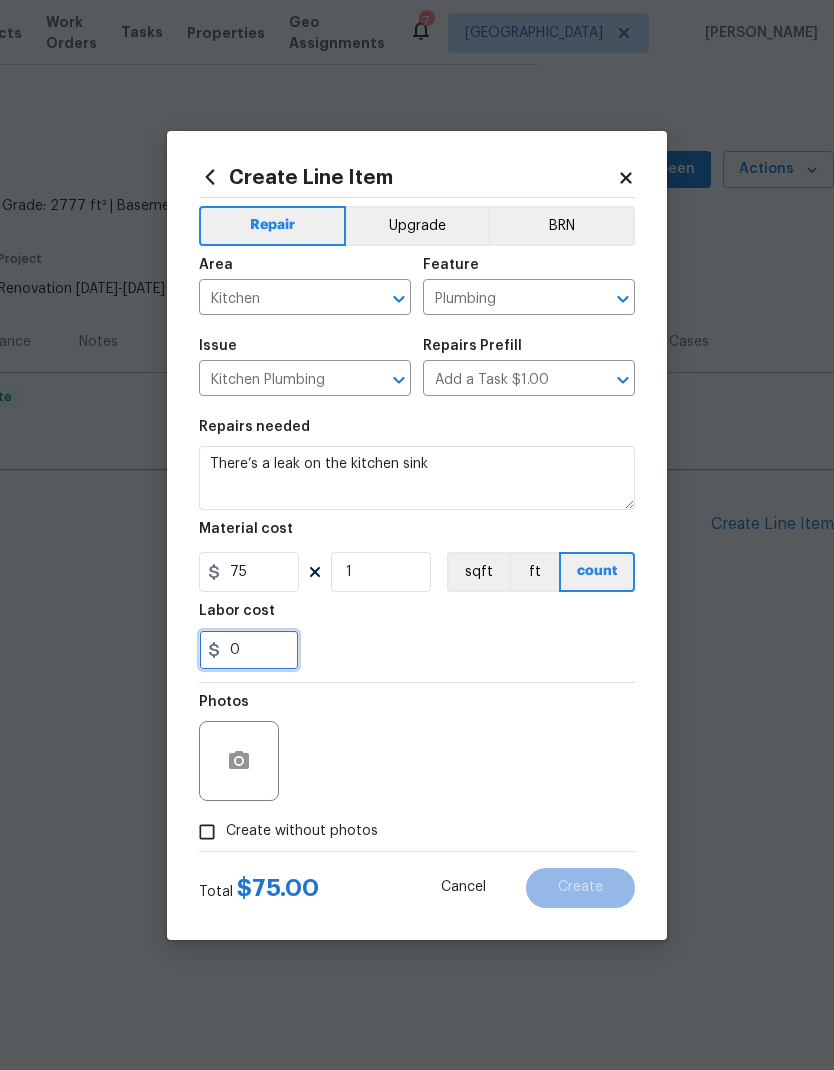 scroll, scrollTop: 0, scrollLeft: 128, axis: horizontal 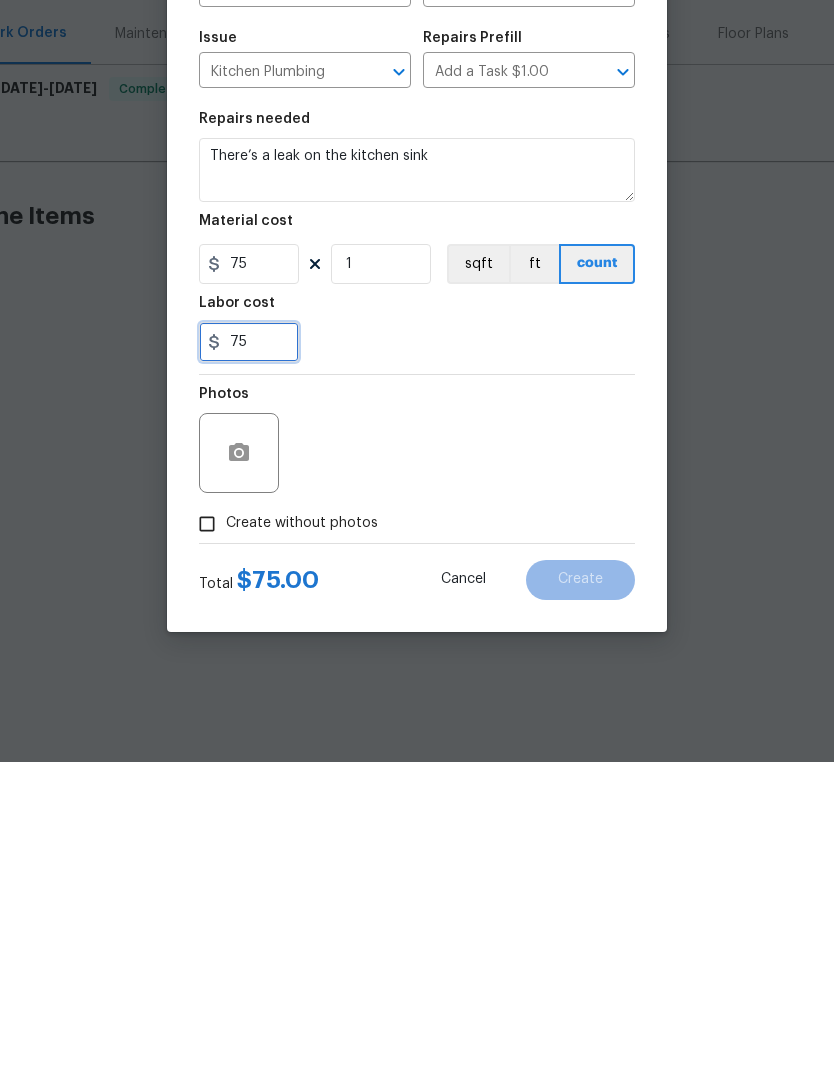 type on "75" 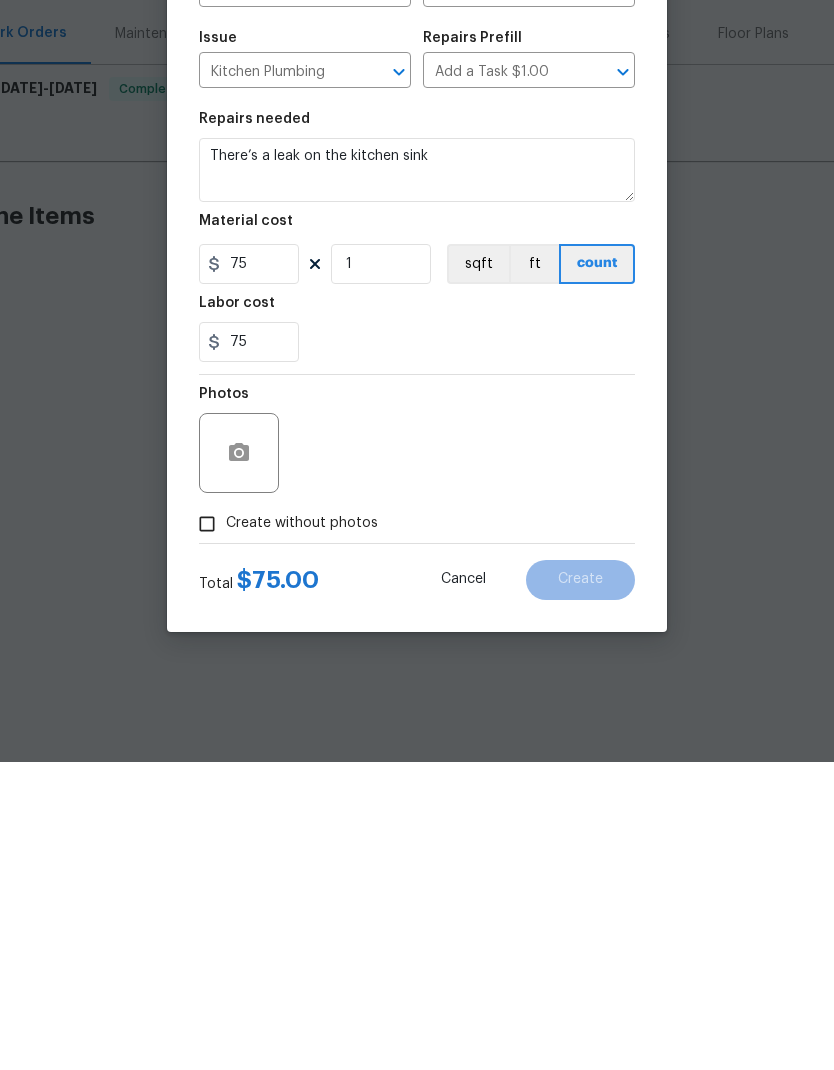 click on "Photos" at bounding box center (417, 748) 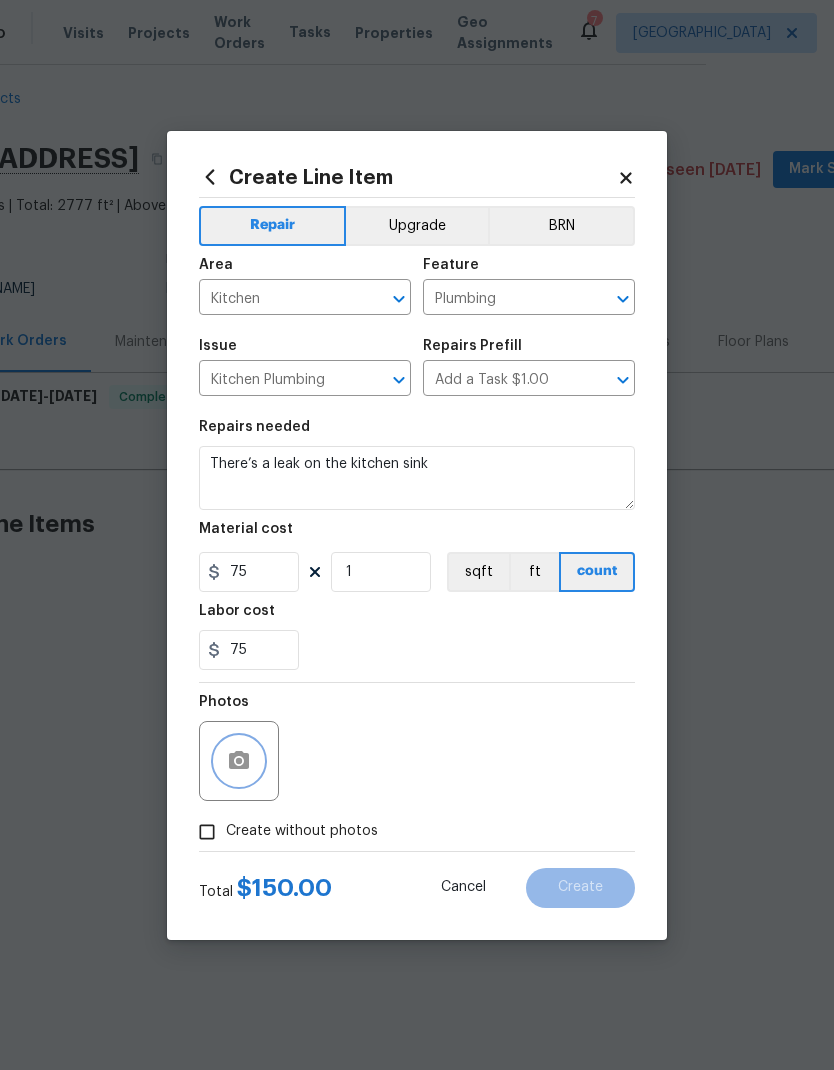 click at bounding box center [239, 761] 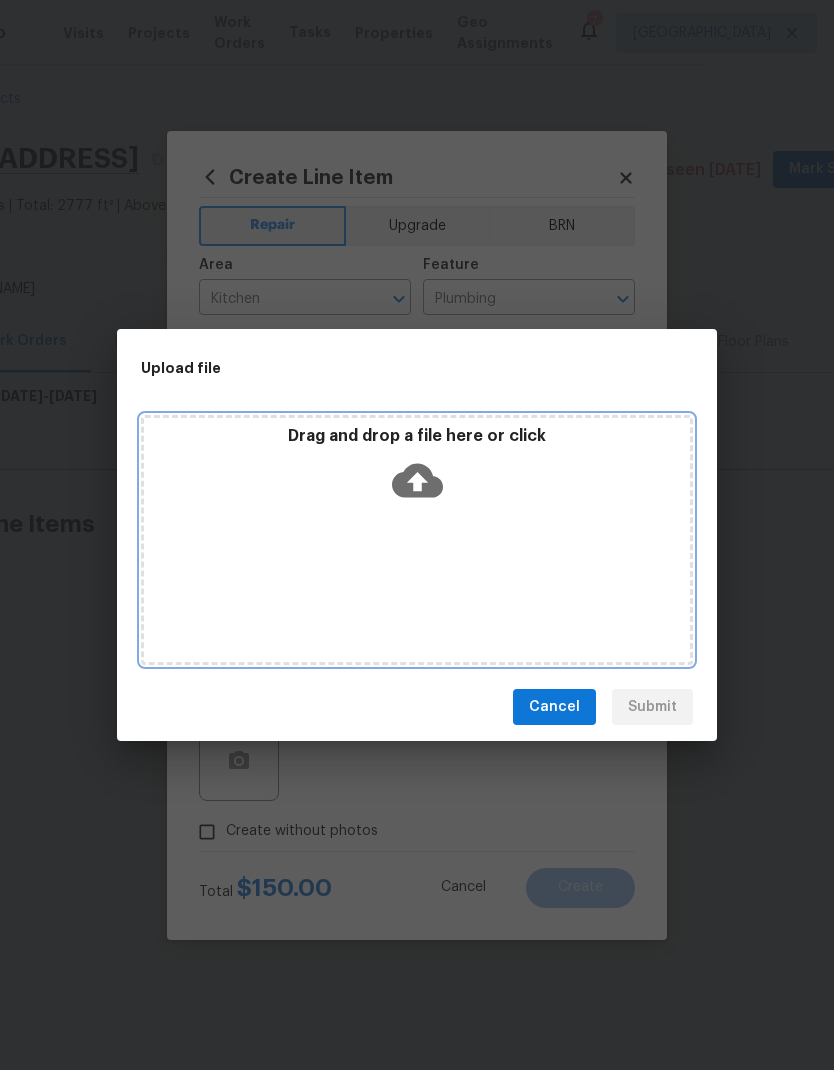 click 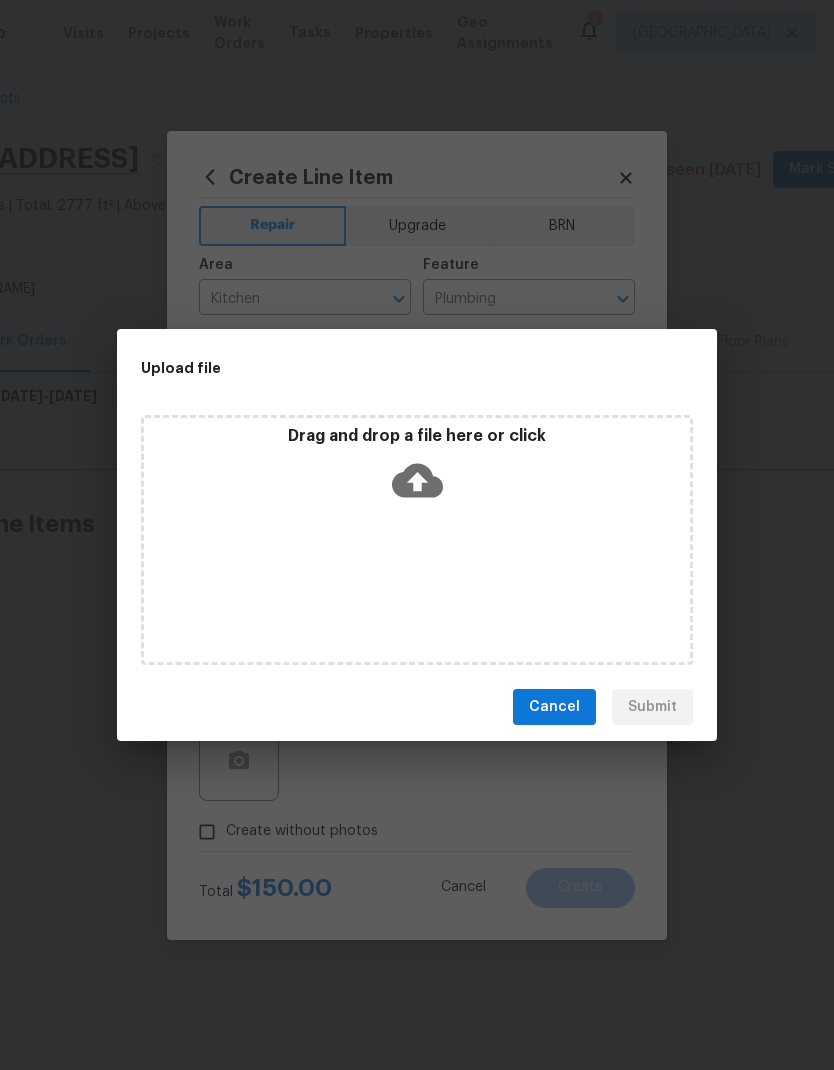 scroll, scrollTop: 0, scrollLeft: 0, axis: both 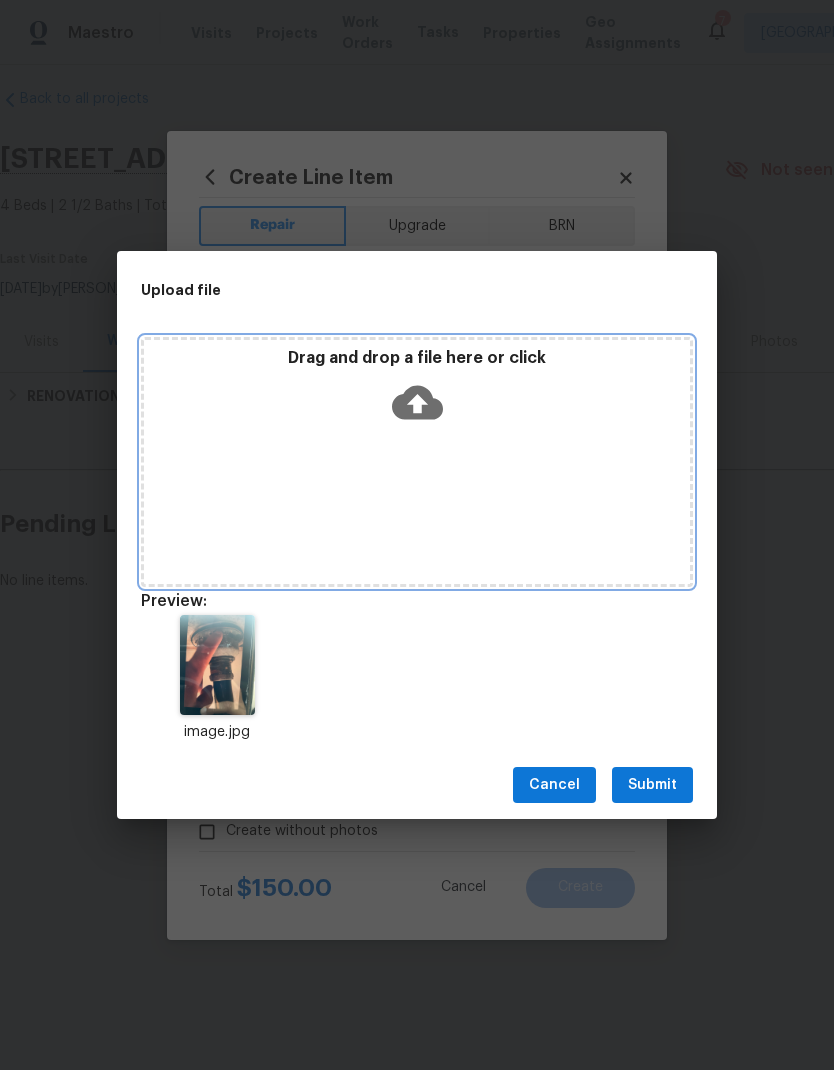 click on "Drag and drop a file here or click" at bounding box center (417, 358) 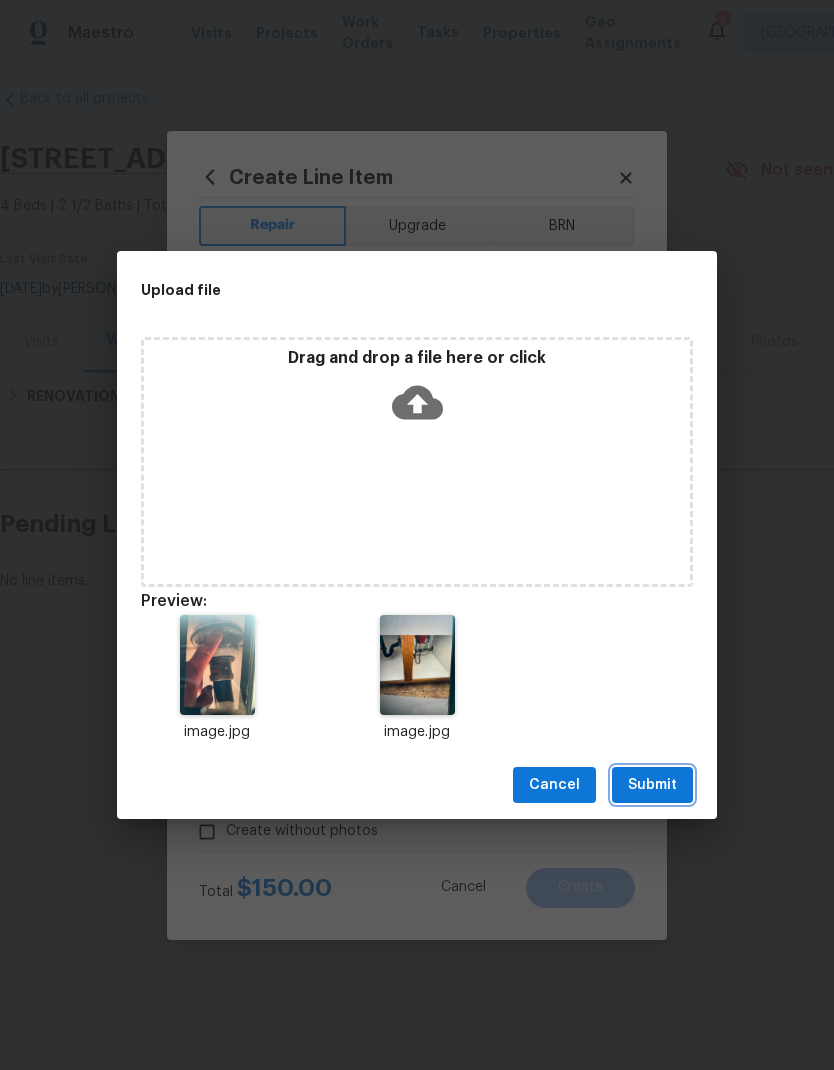 click on "Submit" at bounding box center (652, 785) 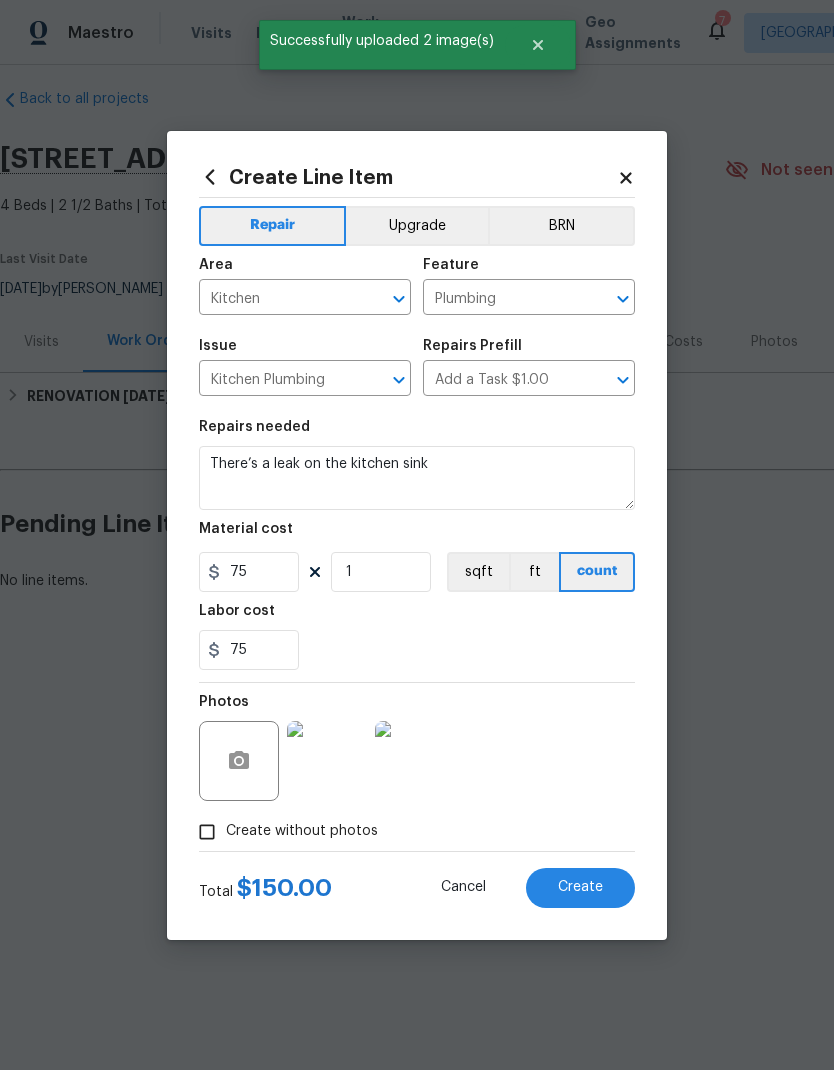 click on "Create" at bounding box center [580, 887] 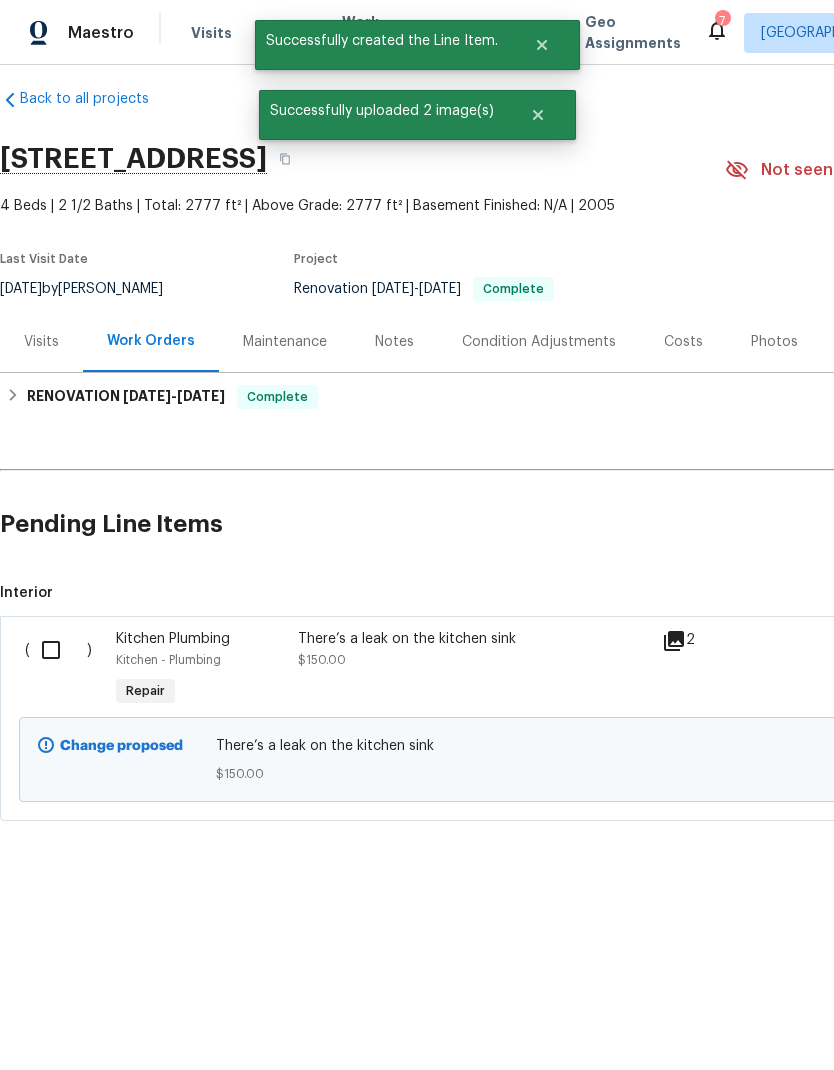 click on "There’s a leak on the kitchen sink $150.00" at bounding box center (474, 670) 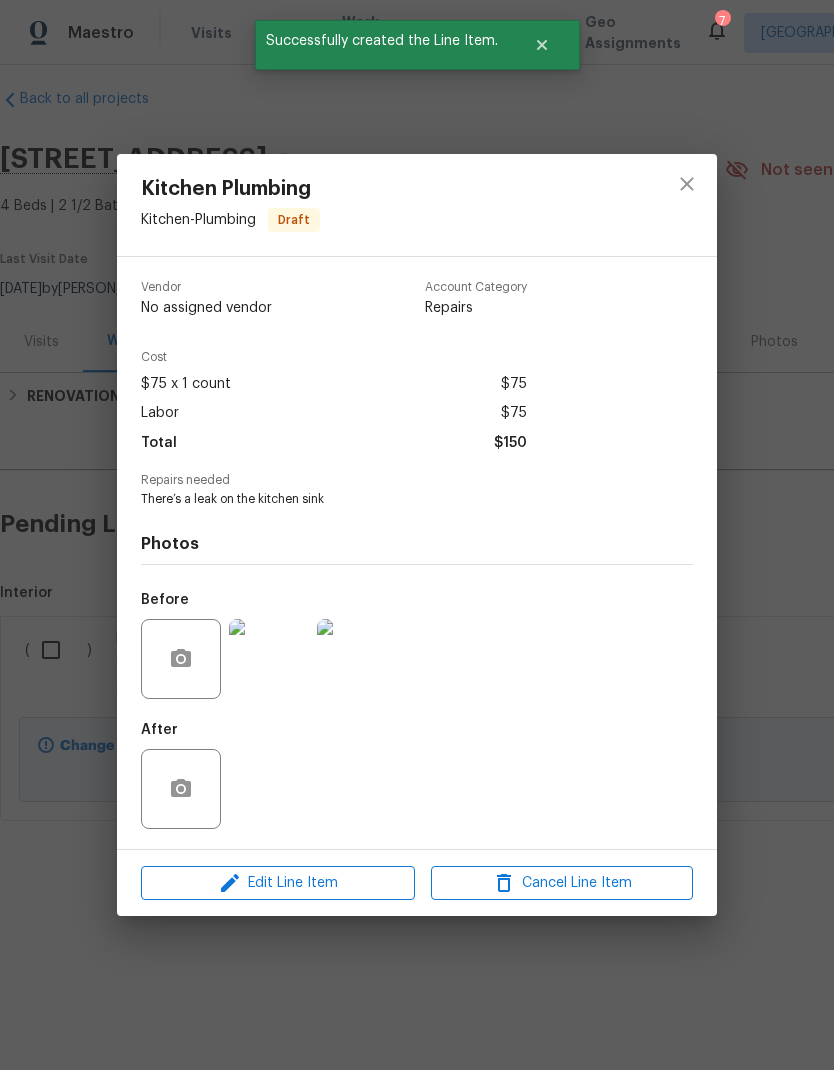 click at bounding box center (357, 659) 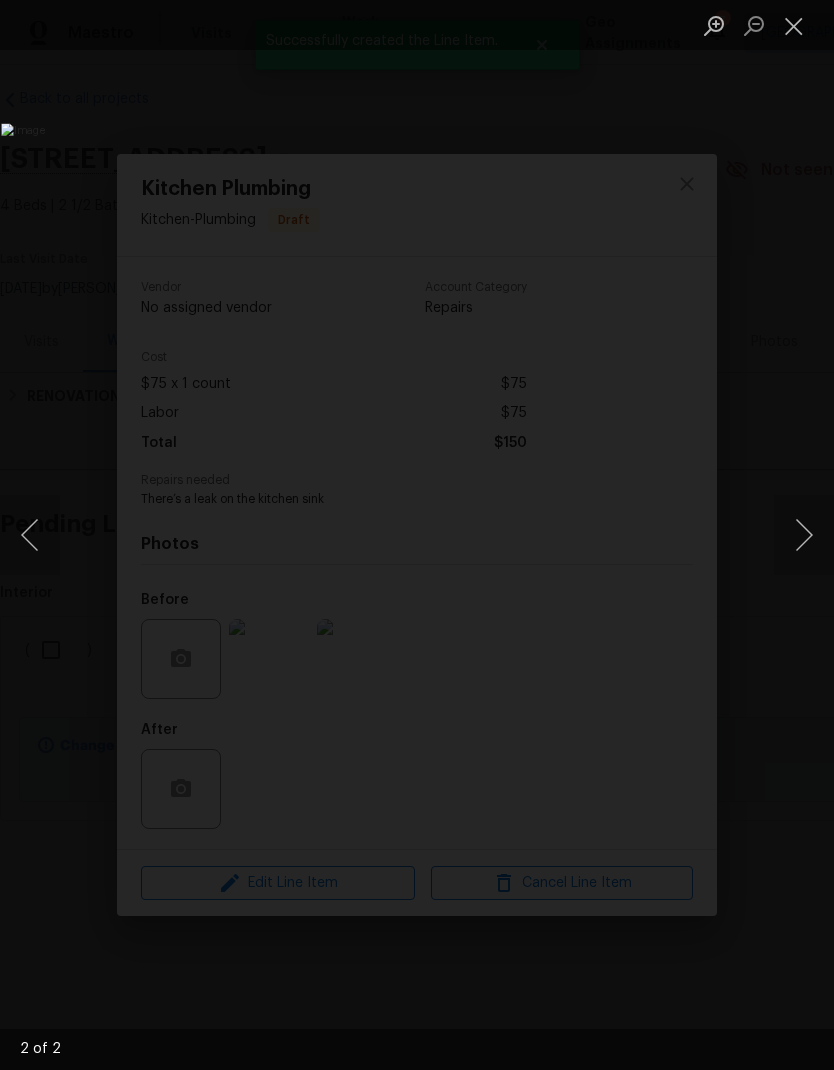 click at bounding box center (804, 535) 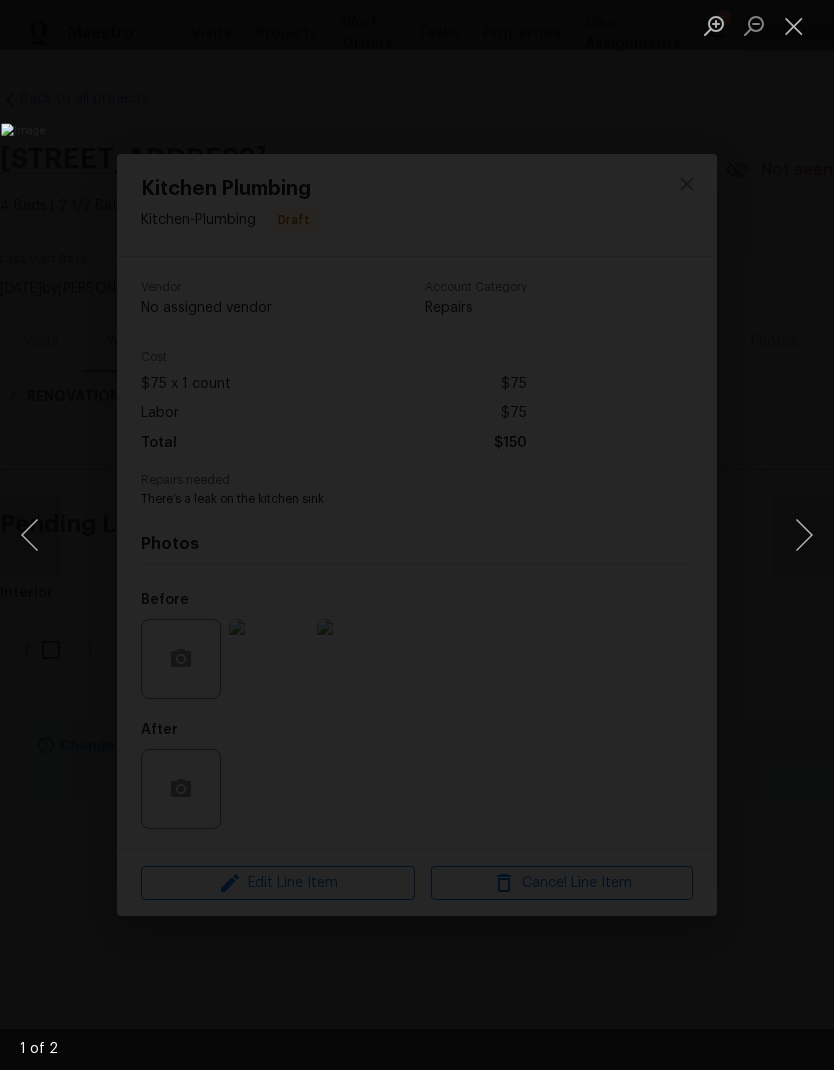 click at bounding box center (794, 25) 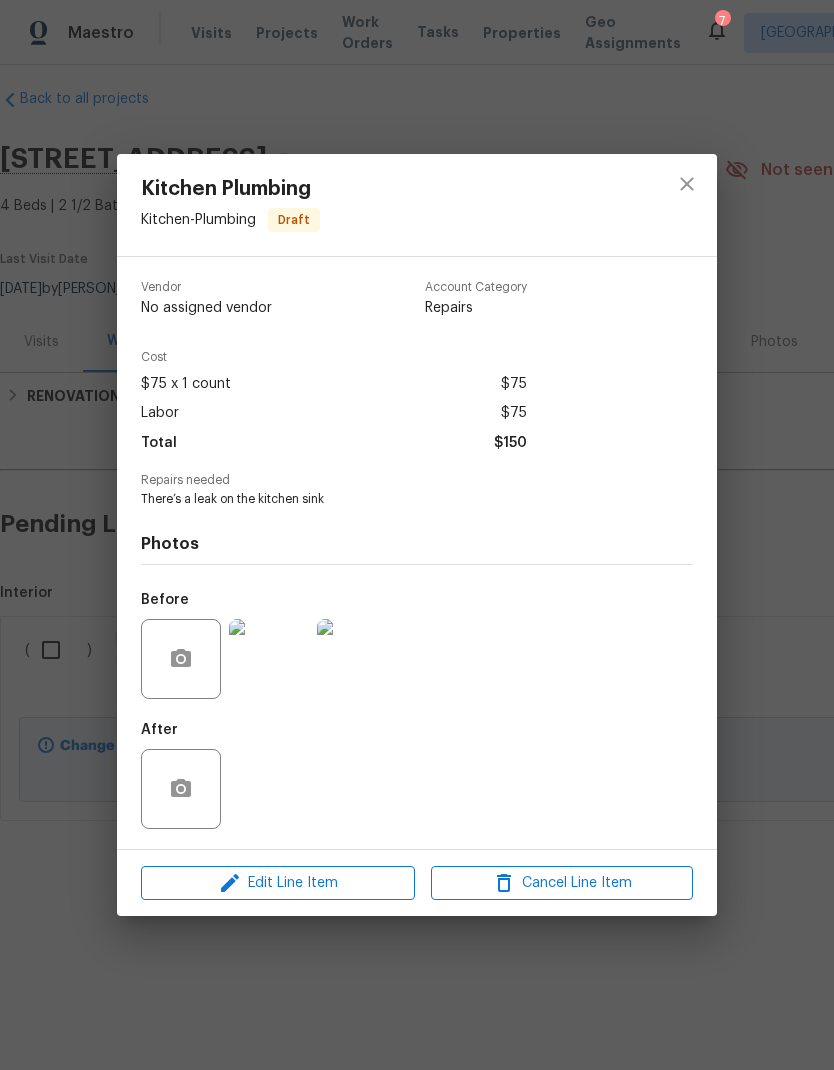 click at bounding box center (794, 25) 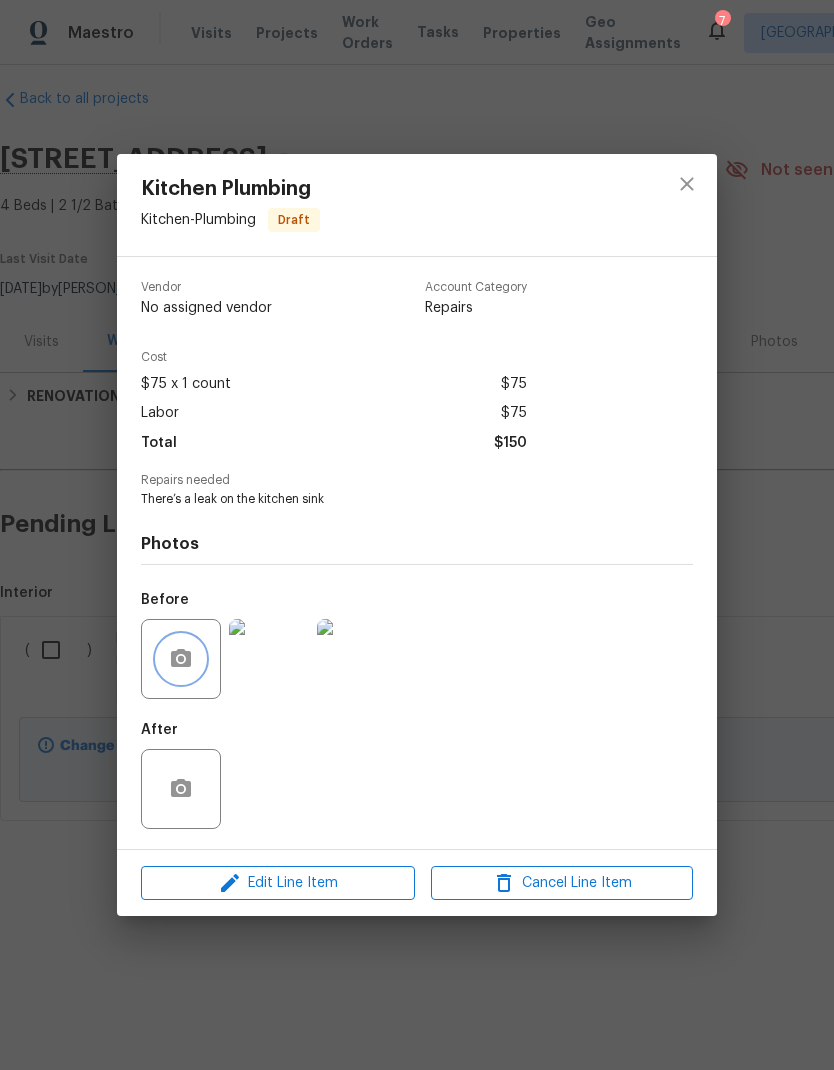 click 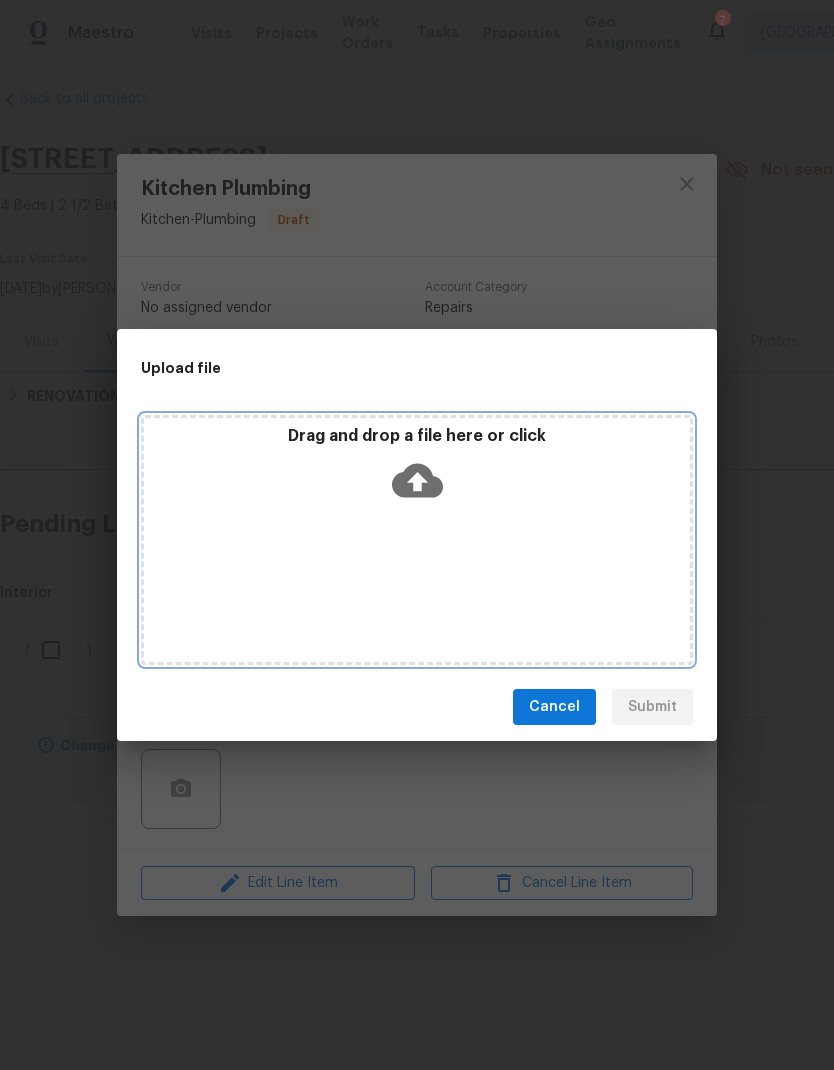 click 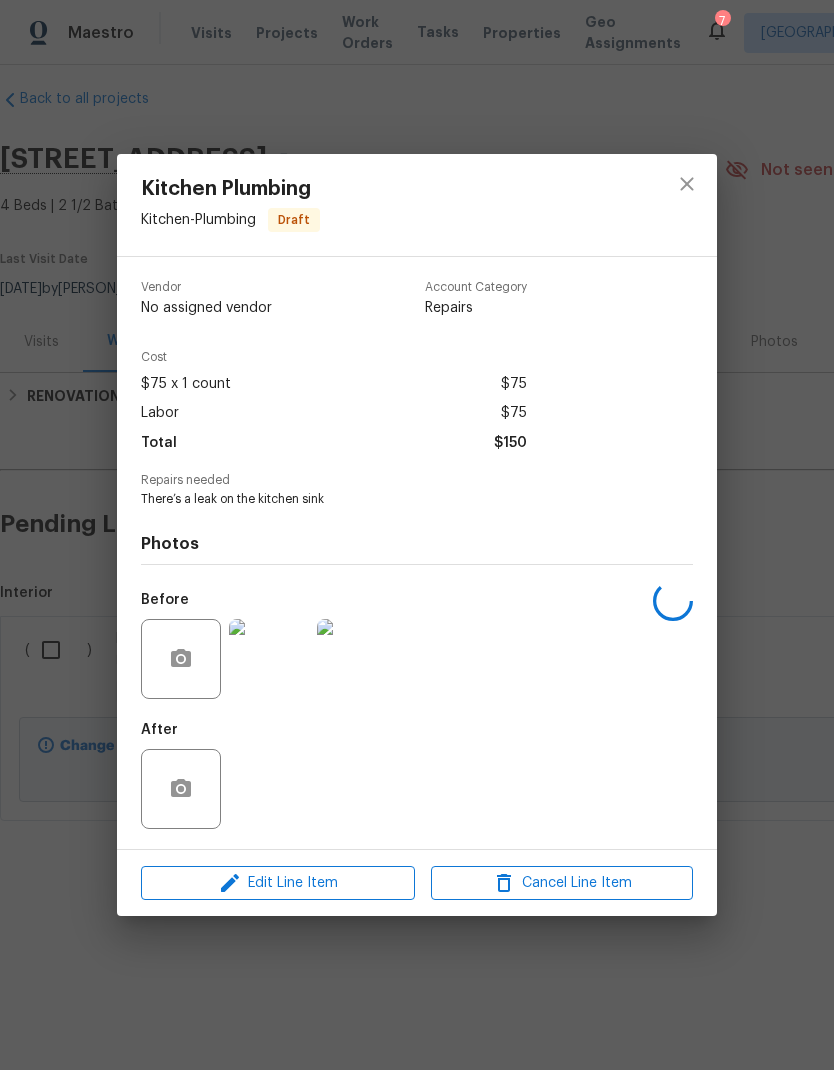 scroll, scrollTop: 0, scrollLeft: 0, axis: both 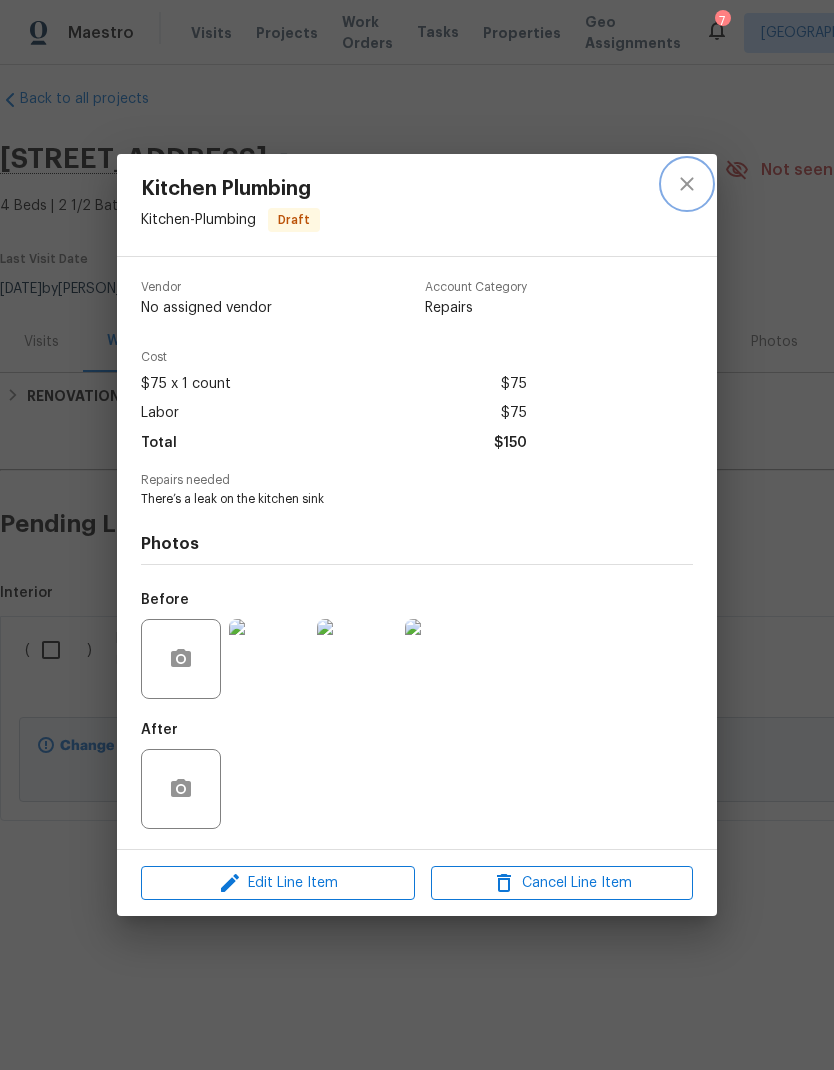click at bounding box center (687, 184) 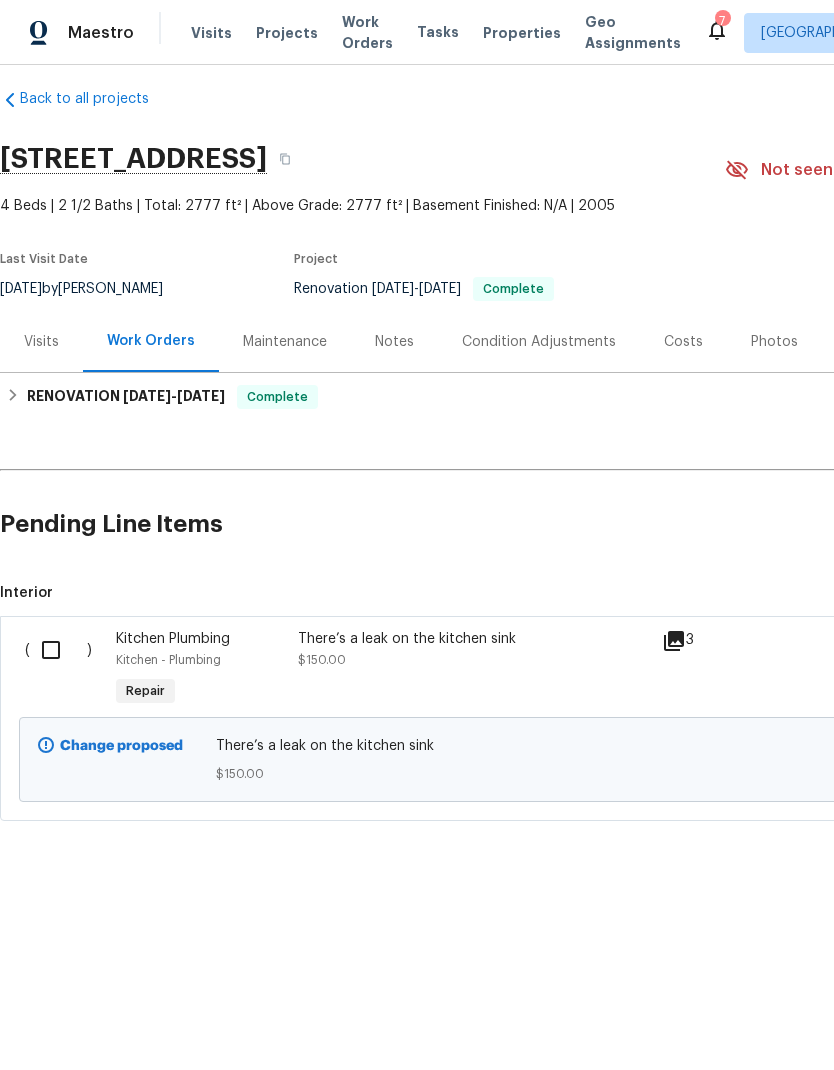click at bounding box center (58, 650) 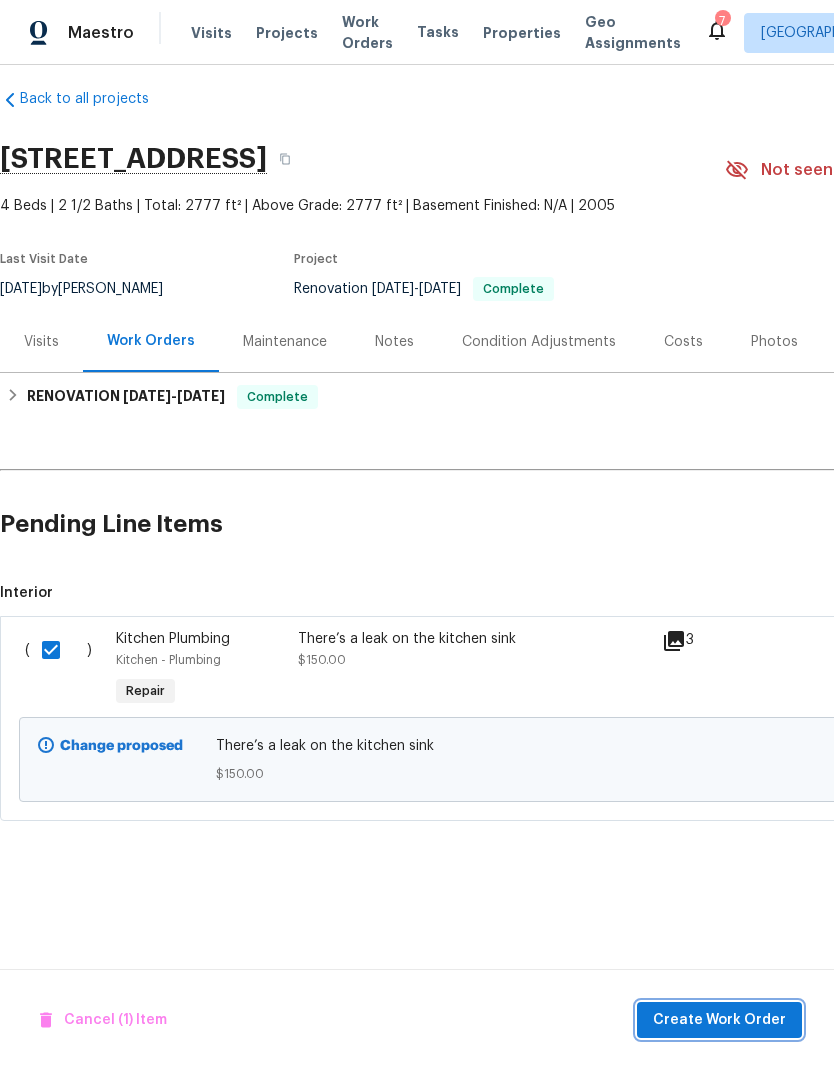click on "Create Work Order" at bounding box center [719, 1020] 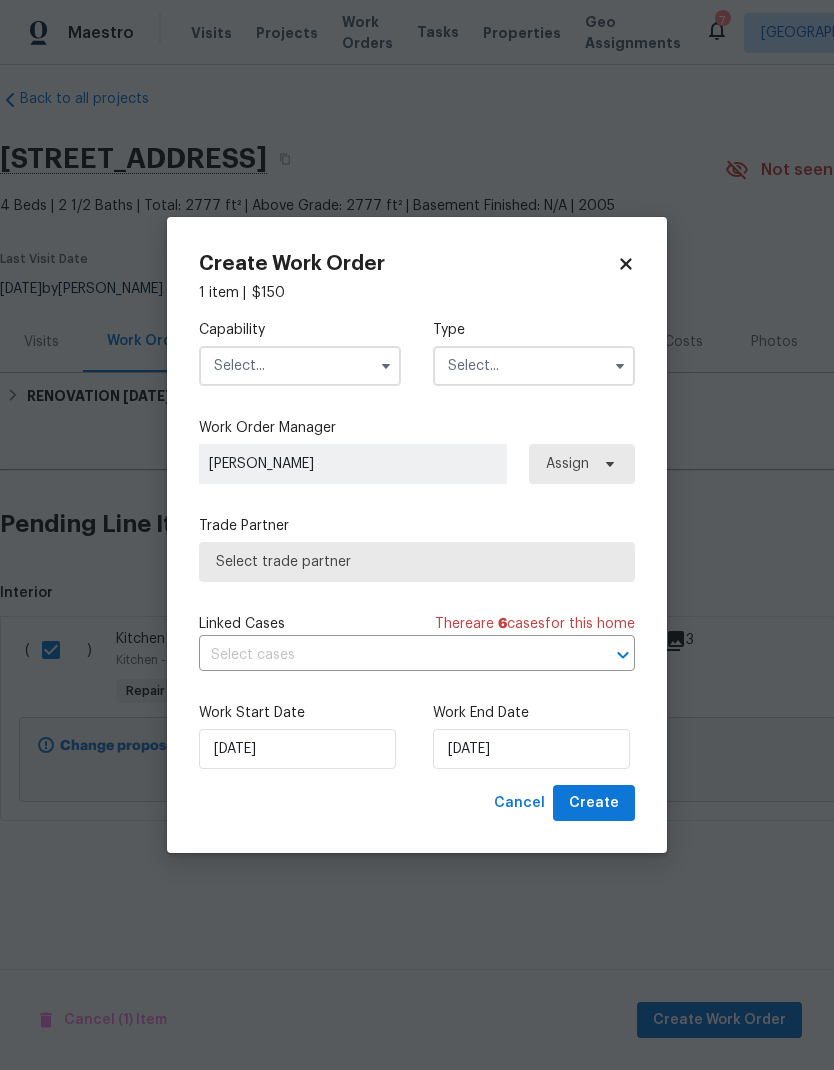 click at bounding box center (300, 366) 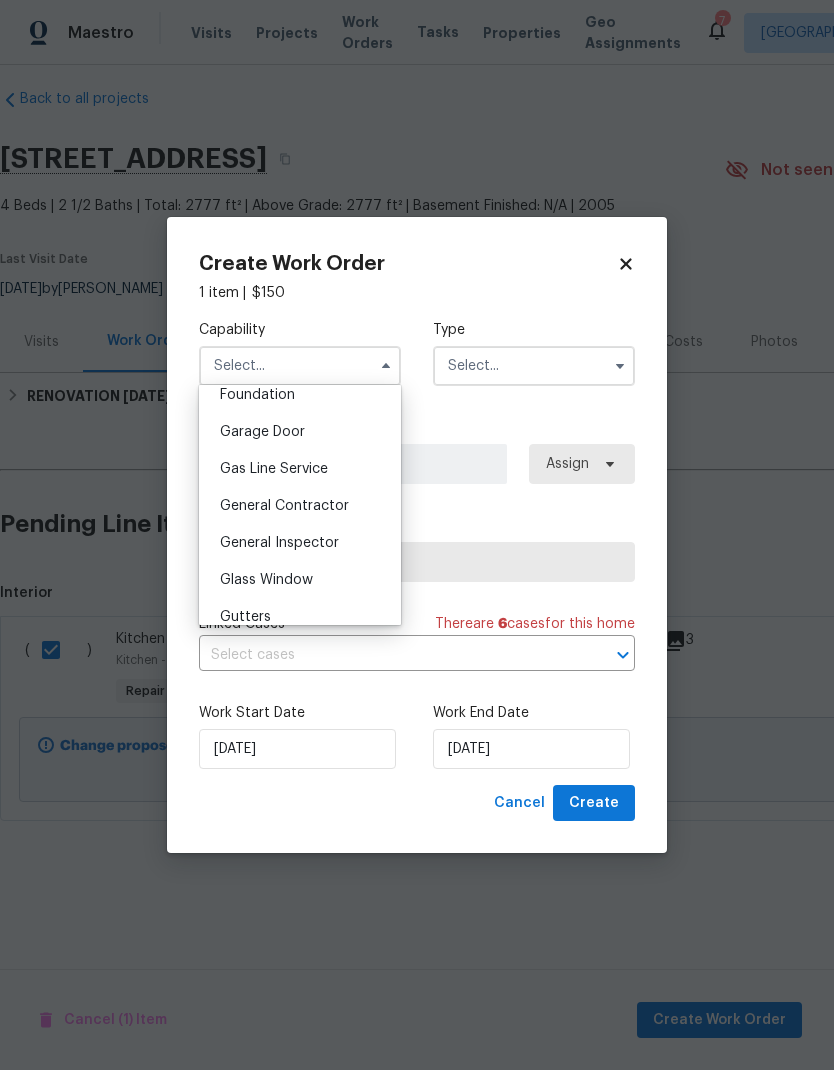 scroll, scrollTop: 957, scrollLeft: 0, axis: vertical 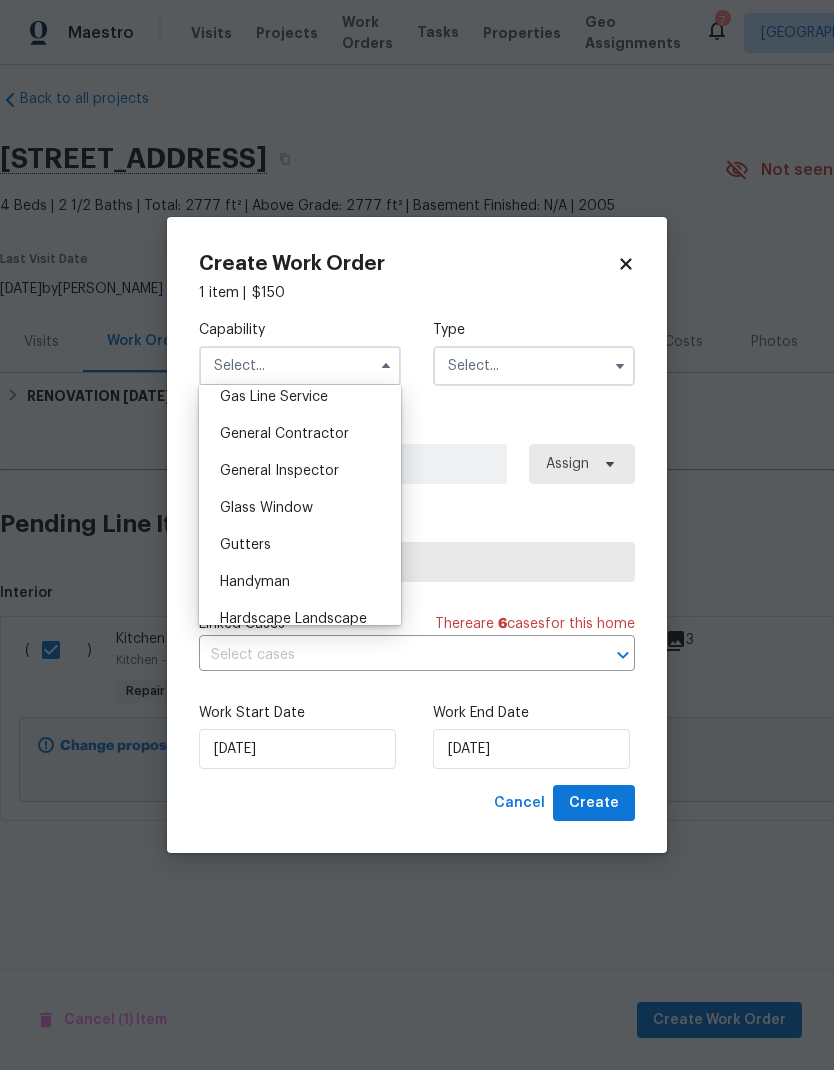 click on "Handyman" at bounding box center [300, 582] 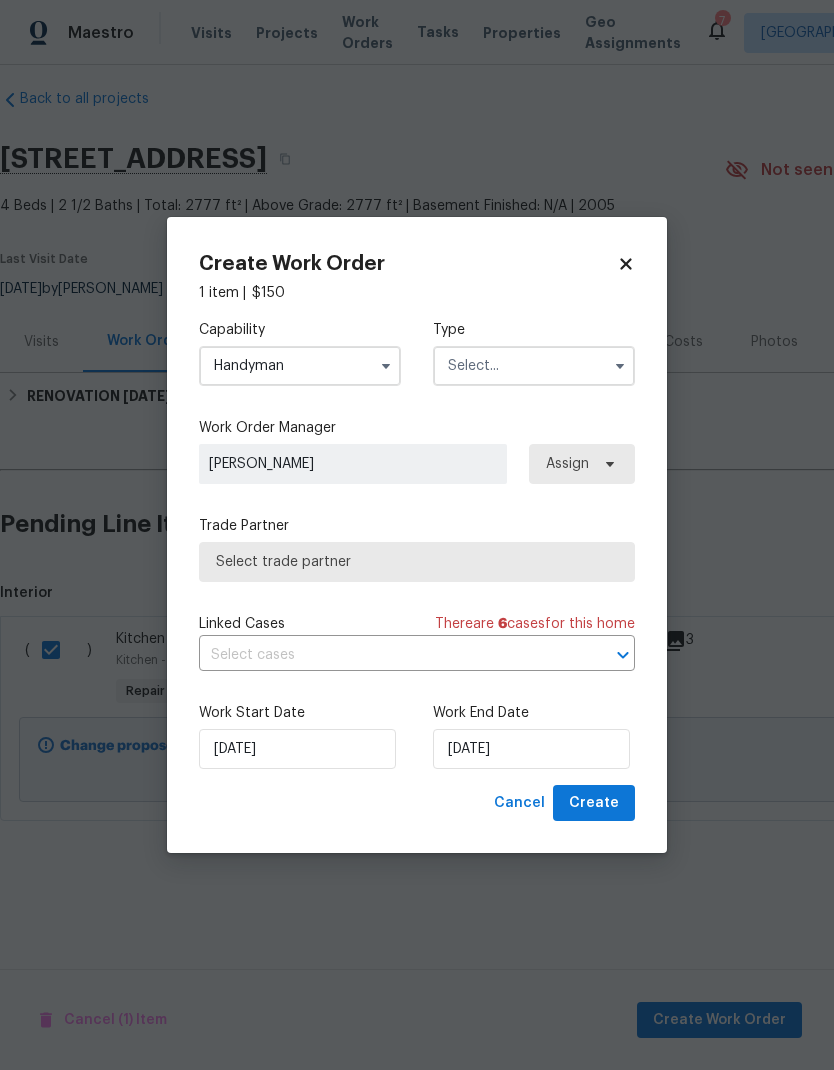 click at bounding box center (534, 366) 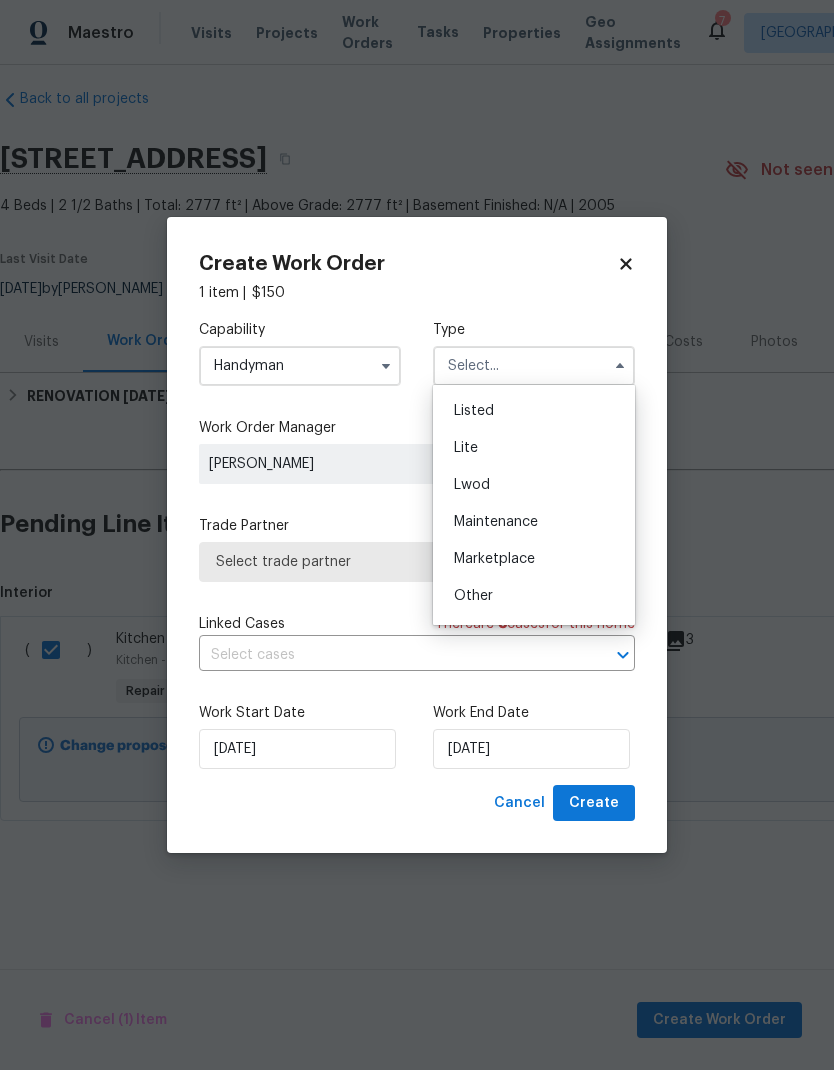 scroll, scrollTop: 225, scrollLeft: 0, axis: vertical 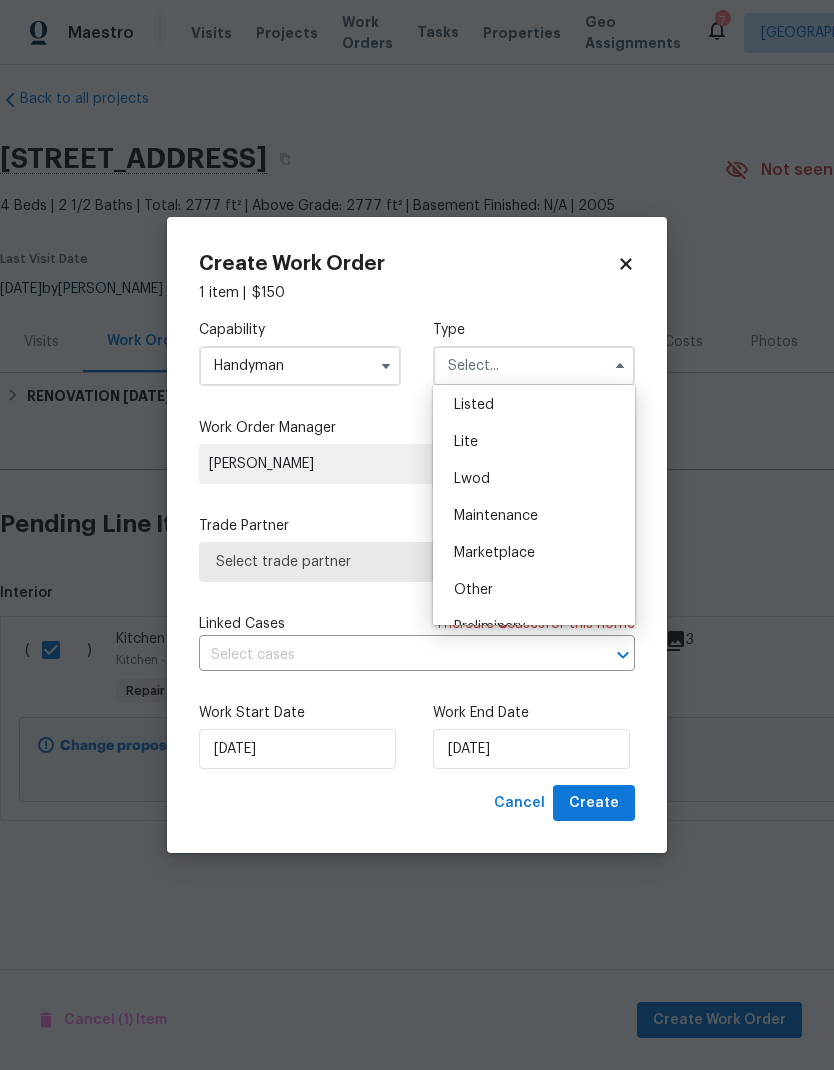 click on "Listed" at bounding box center [534, 405] 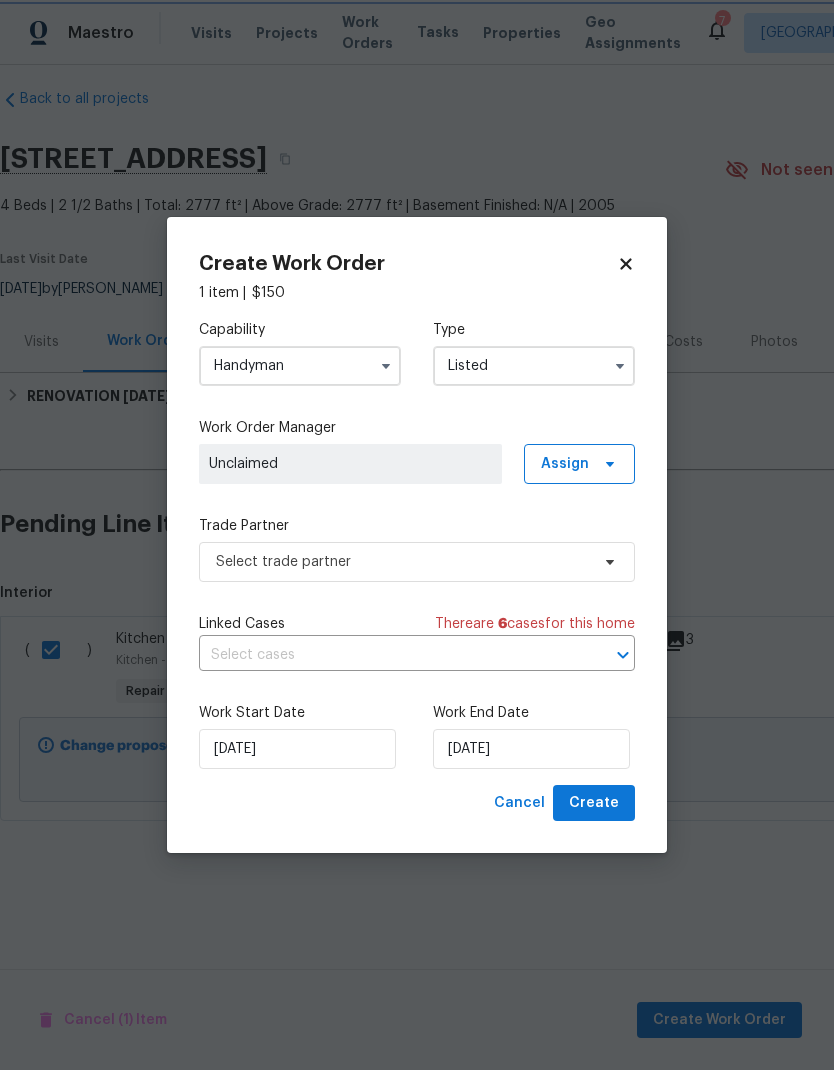 scroll, scrollTop: 0, scrollLeft: 0, axis: both 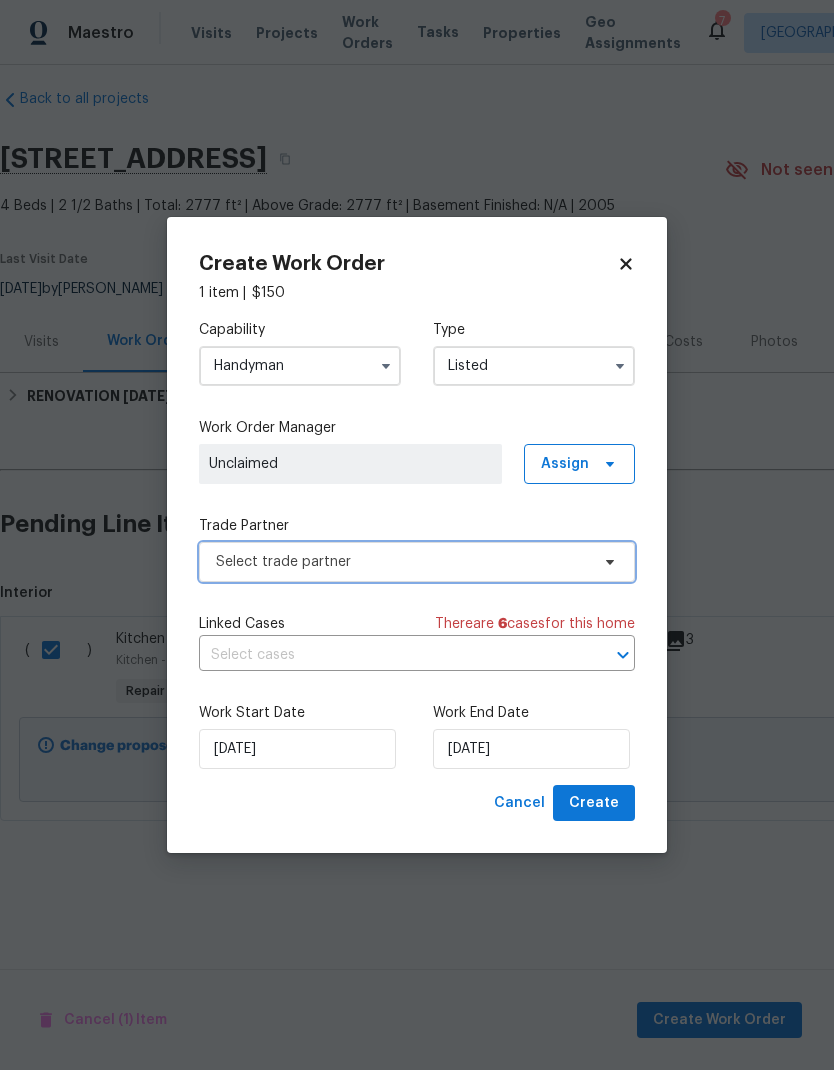click on "Select trade partner" at bounding box center [402, 562] 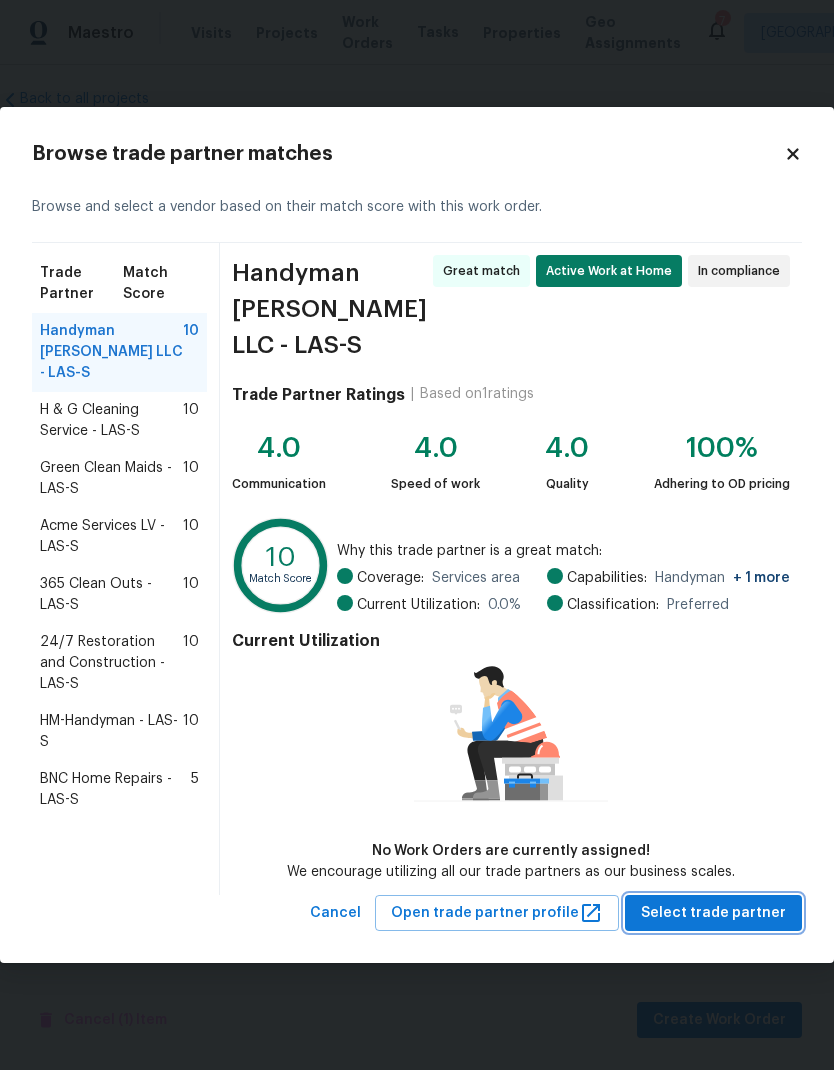click on "Select trade partner" at bounding box center [713, 913] 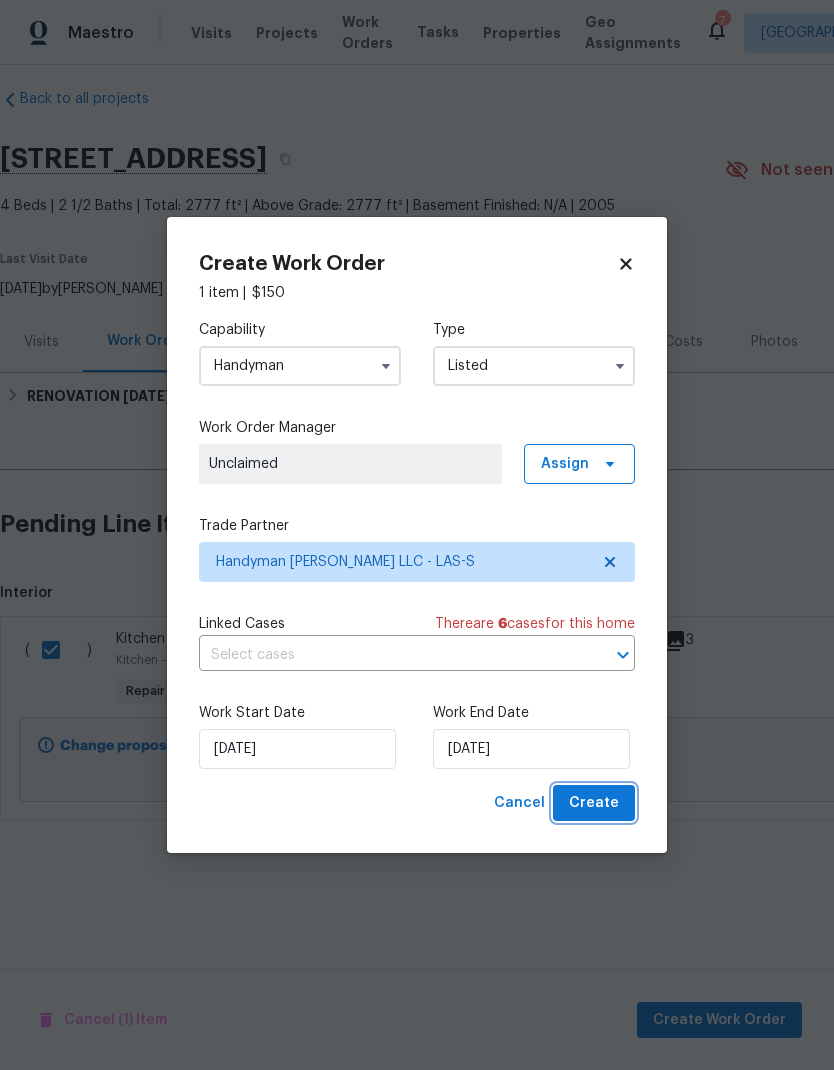 click on "Create" at bounding box center (594, 803) 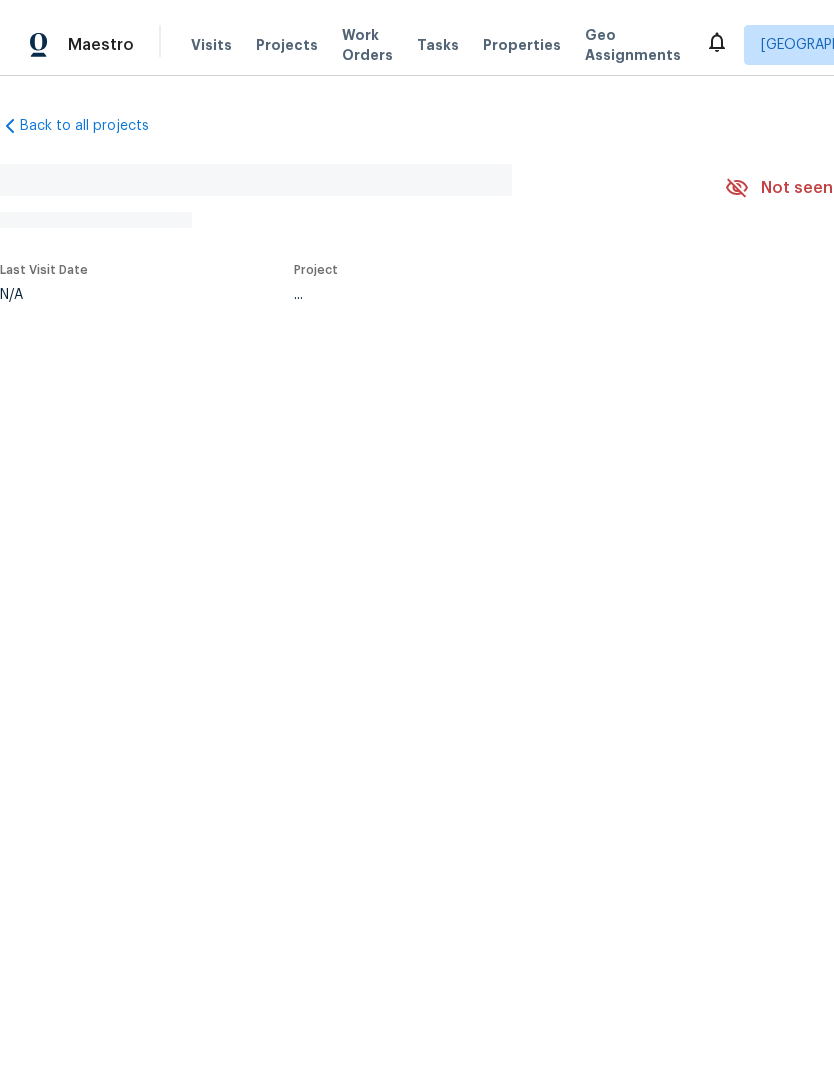 scroll, scrollTop: -1, scrollLeft: 0, axis: vertical 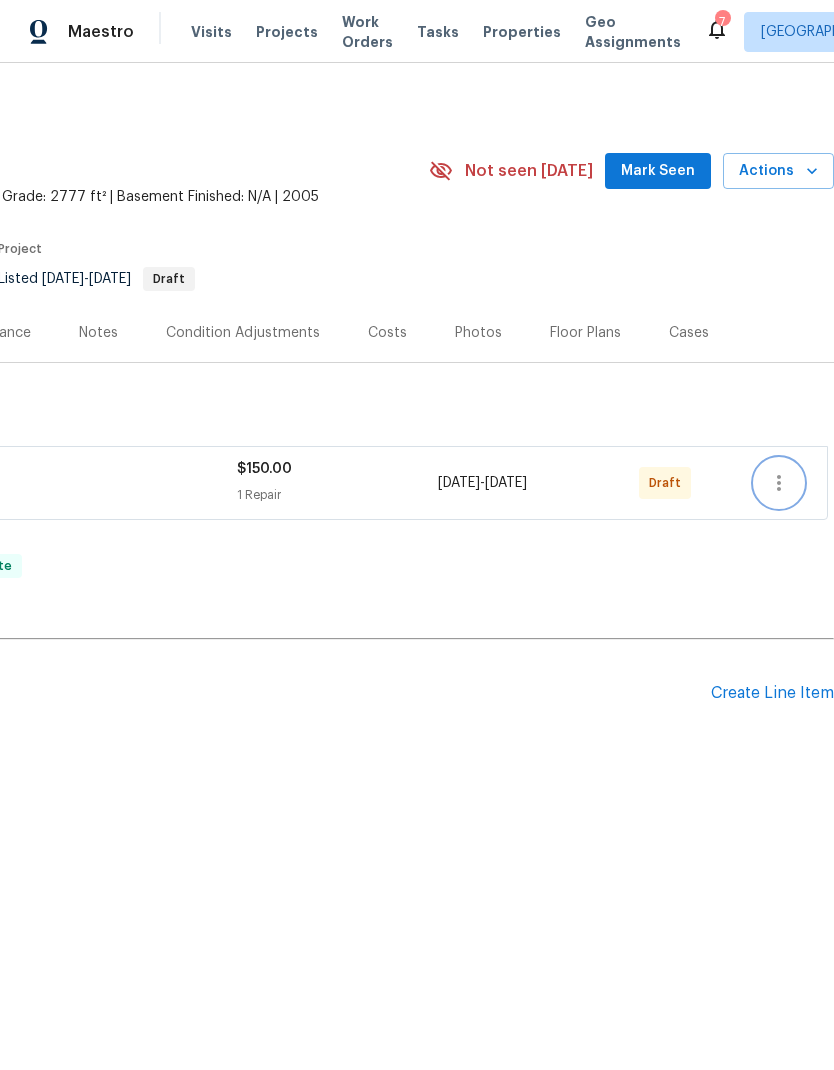 click 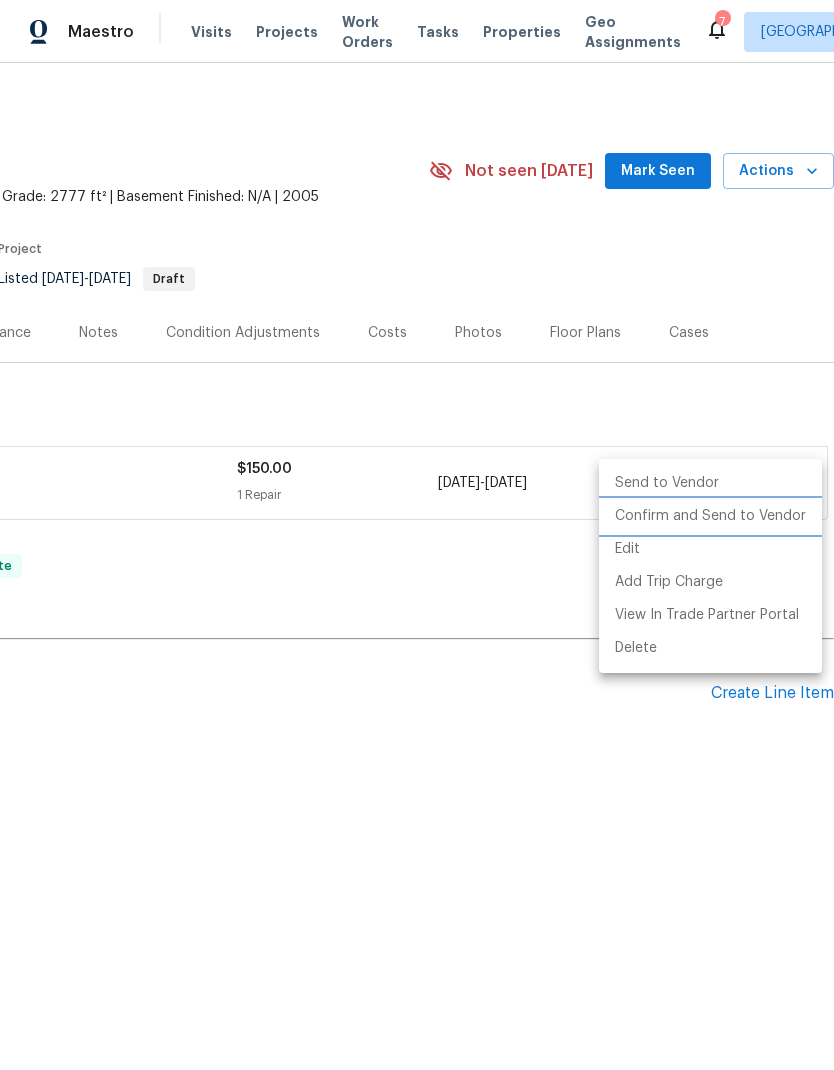 click on "Confirm and Send to Vendor" at bounding box center (710, 516) 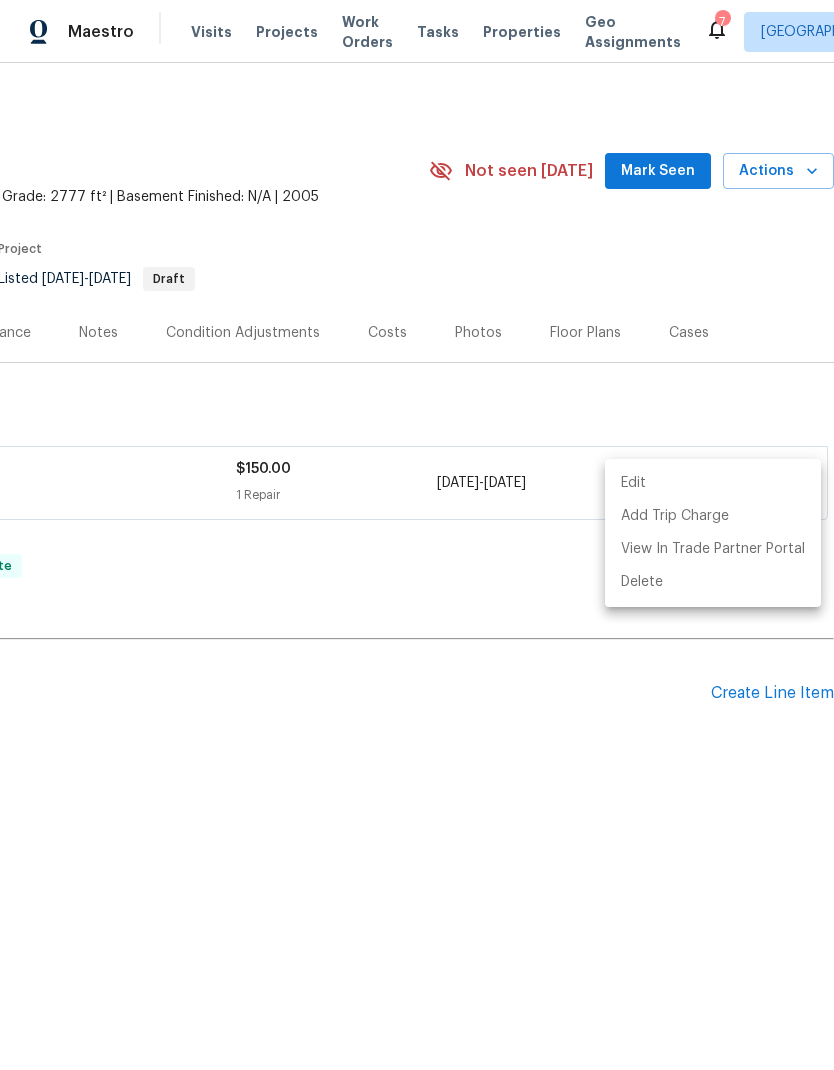 click at bounding box center [417, 535] 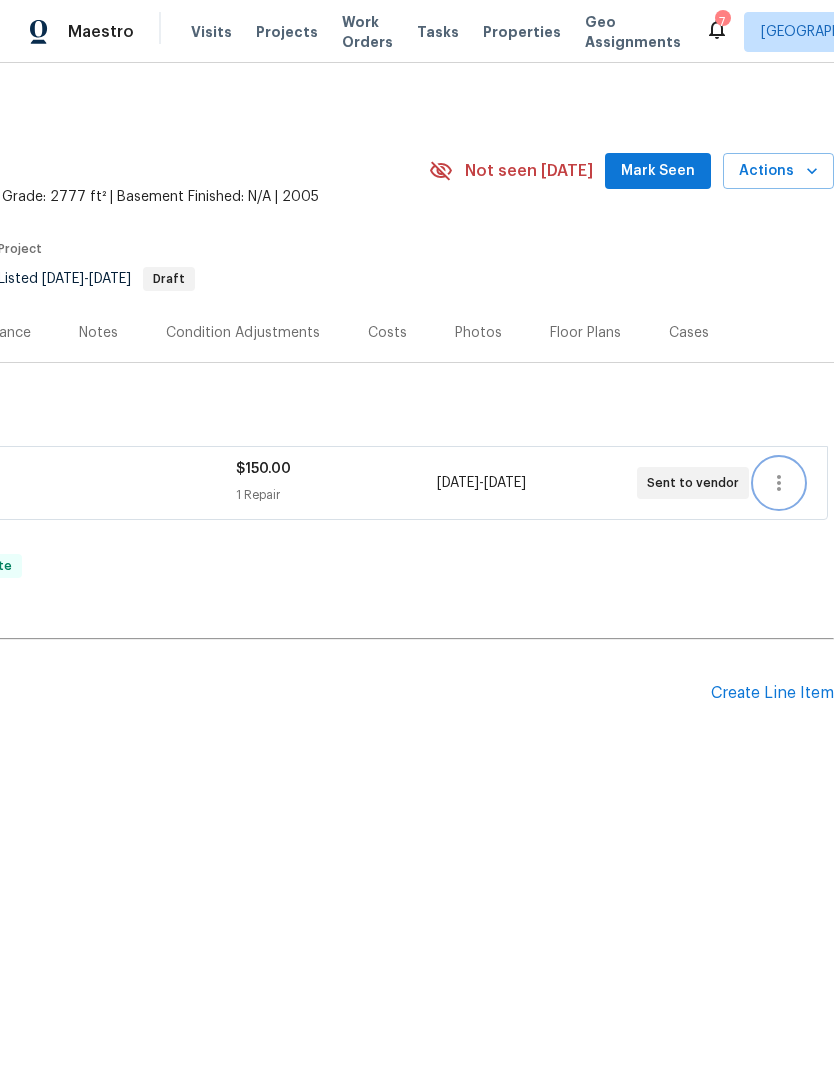 scroll, scrollTop: 0, scrollLeft: 296, axis: horizontal 